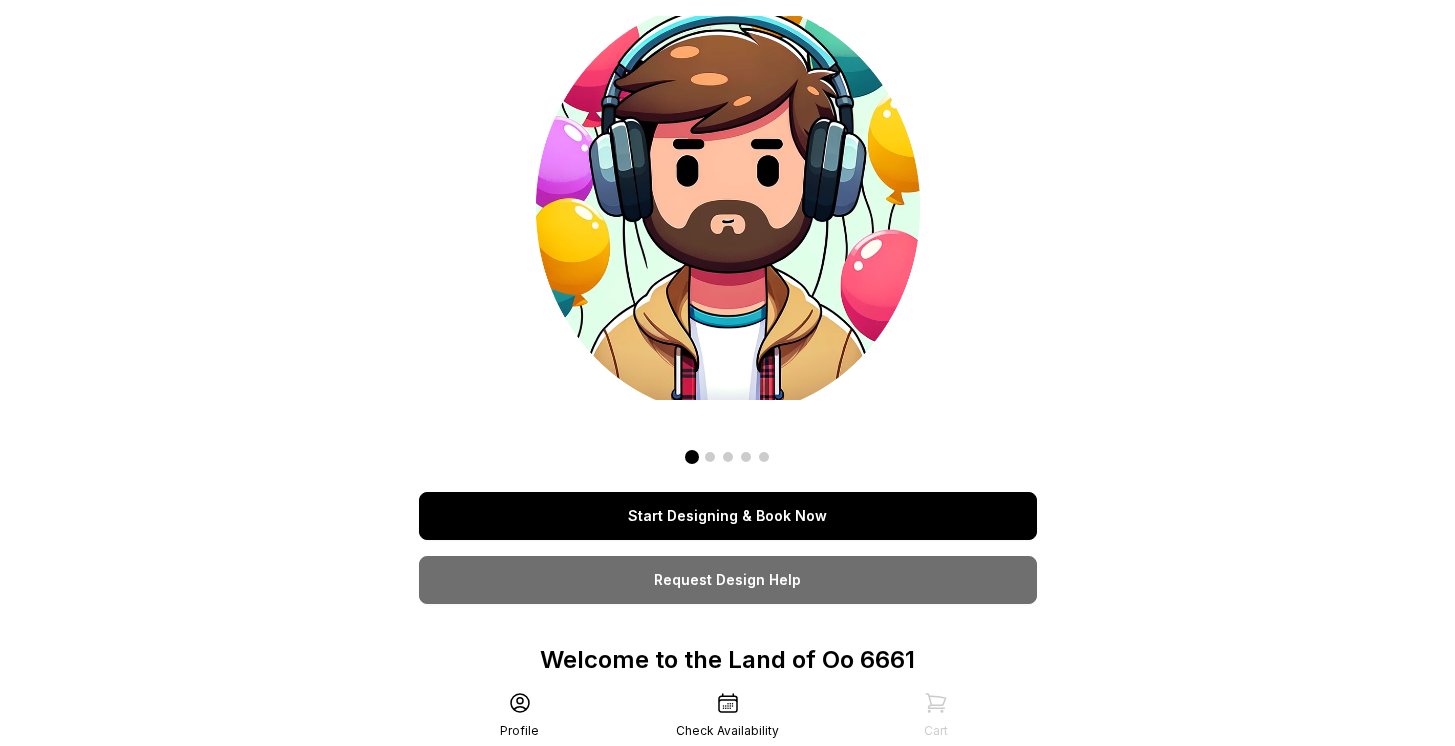 scroll, scrollTop: 0, scrollLeft: 0, axis: both 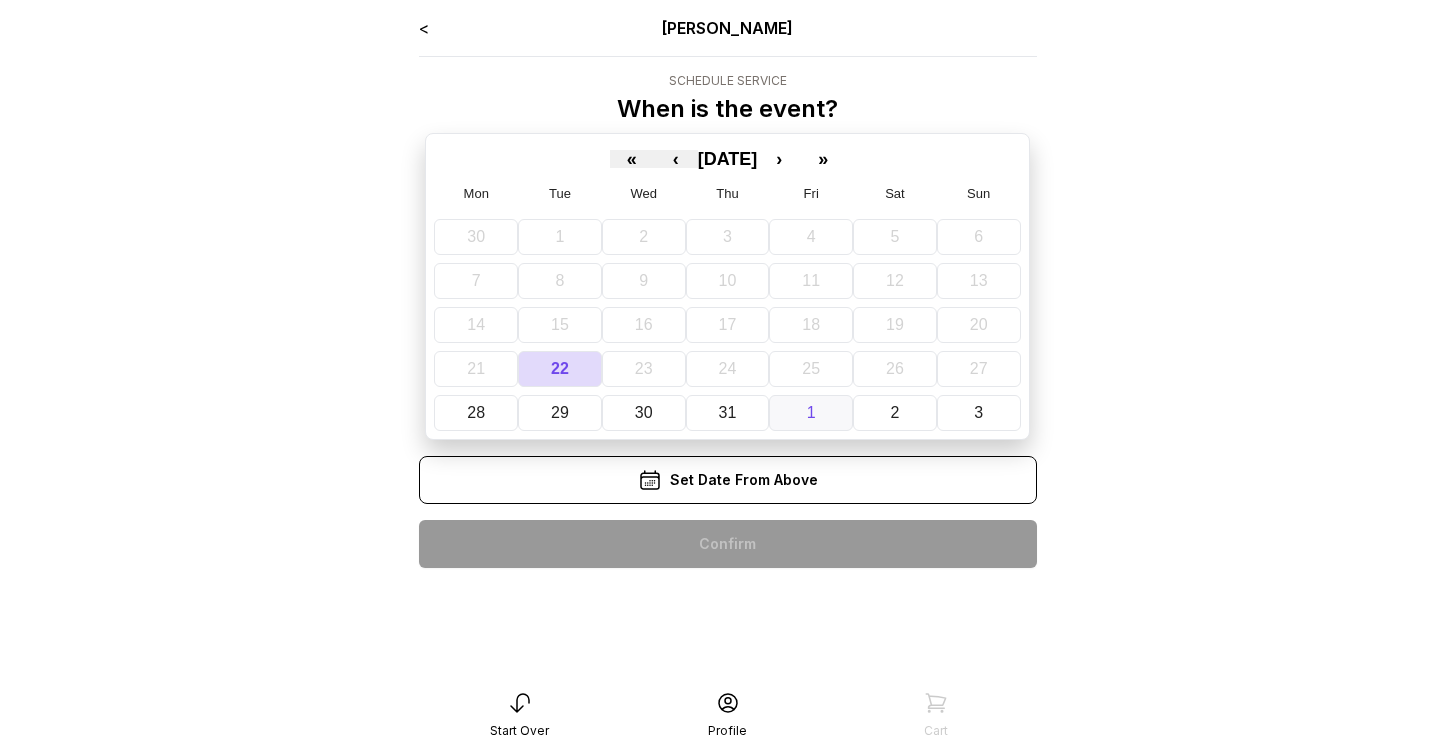 click on "1" at bounding box center (811, 413) 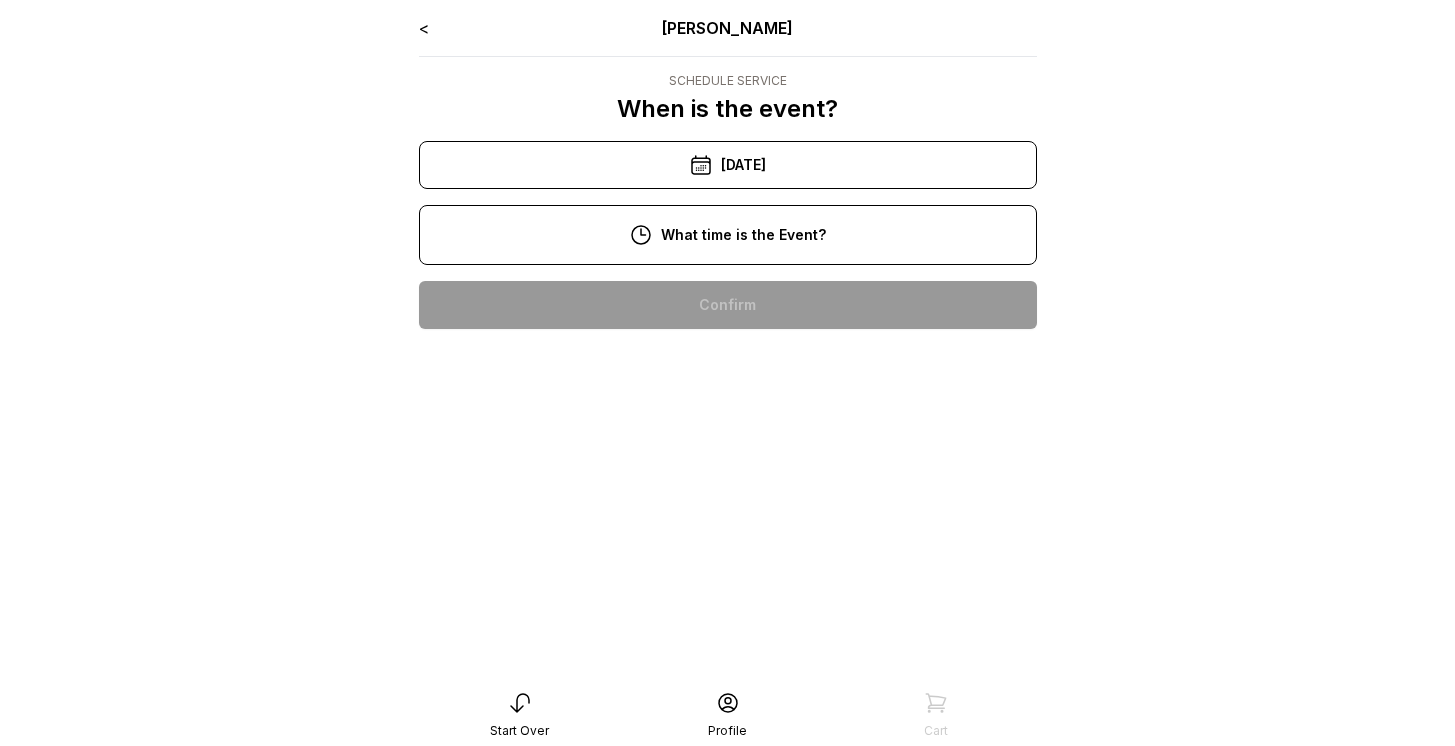 click on "12:00 pm" at bounding box center (728, 433) 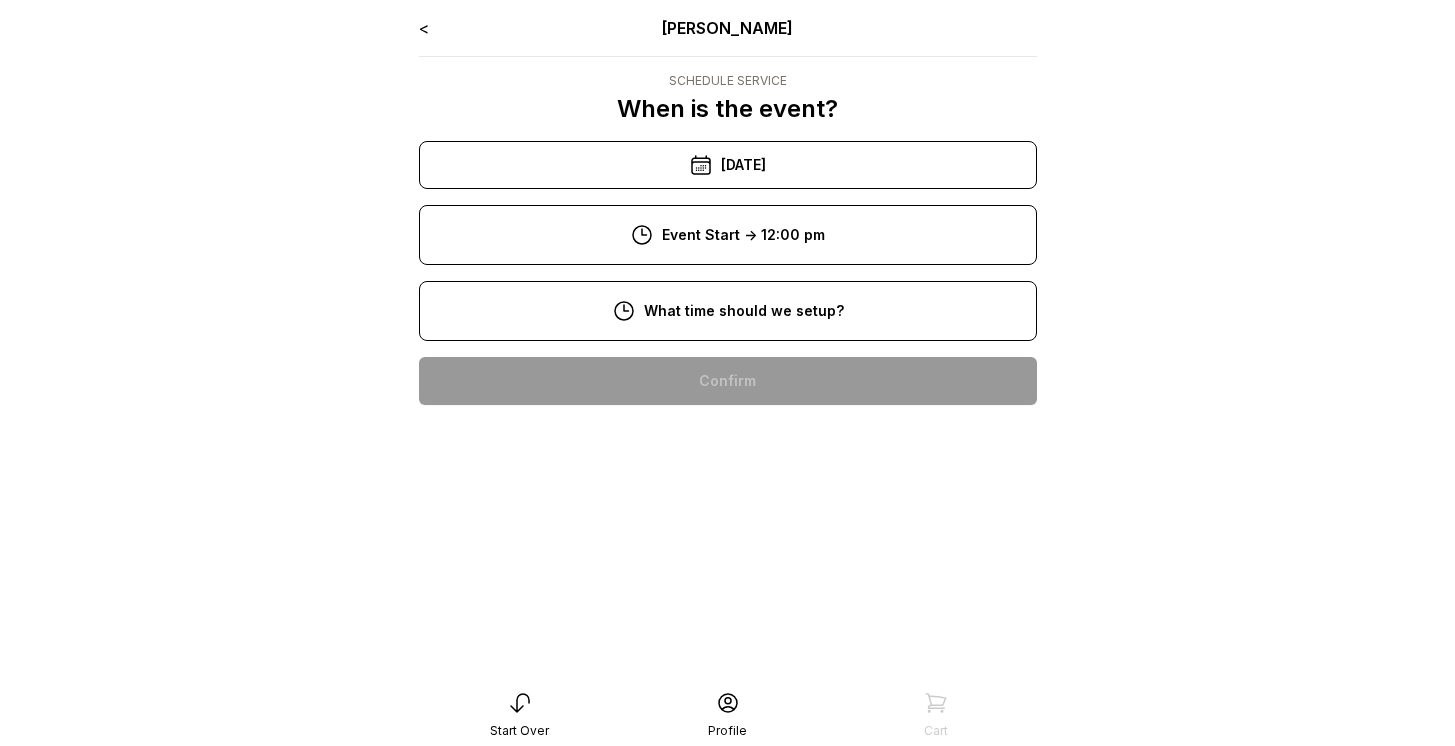 click on "9:00 am" at bounding box center [728, 445] 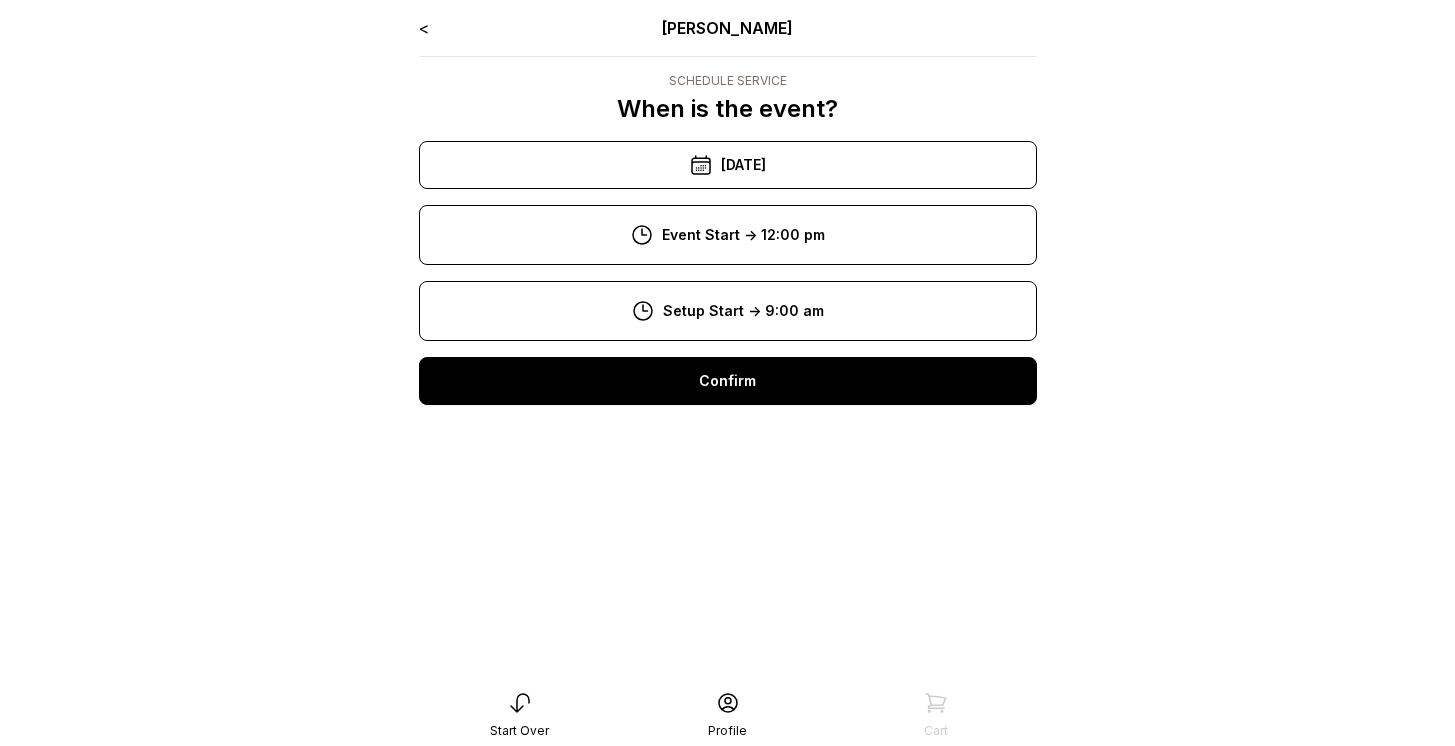 click on "< Ryan Pop Schedule Service When is the event? « ‹ August 2025 › » Mon Tue Wed Thu Fri Sat Sun 28 29 30 31 1 2 3 4 5 6 7 8 9 10 11 12 13 14 15 16 17 18 19 20 21 22 23 24 25 26 27 28 29 30 31   8/1/2025   Event Start -> 12:00 pm 10:00 am 11:00 am 12:00 pm 1:00 pm 2:00 pm 3:00 pm 4:00 pm 5:00 pm 6:00 pm 7:00 pm 8:00 pm 9:00 pm 10:00 pm   Setup Start -> 9:00 am 8:00 am 9:00 am 10:00 am Confirm" at bounding box center [728, 218] 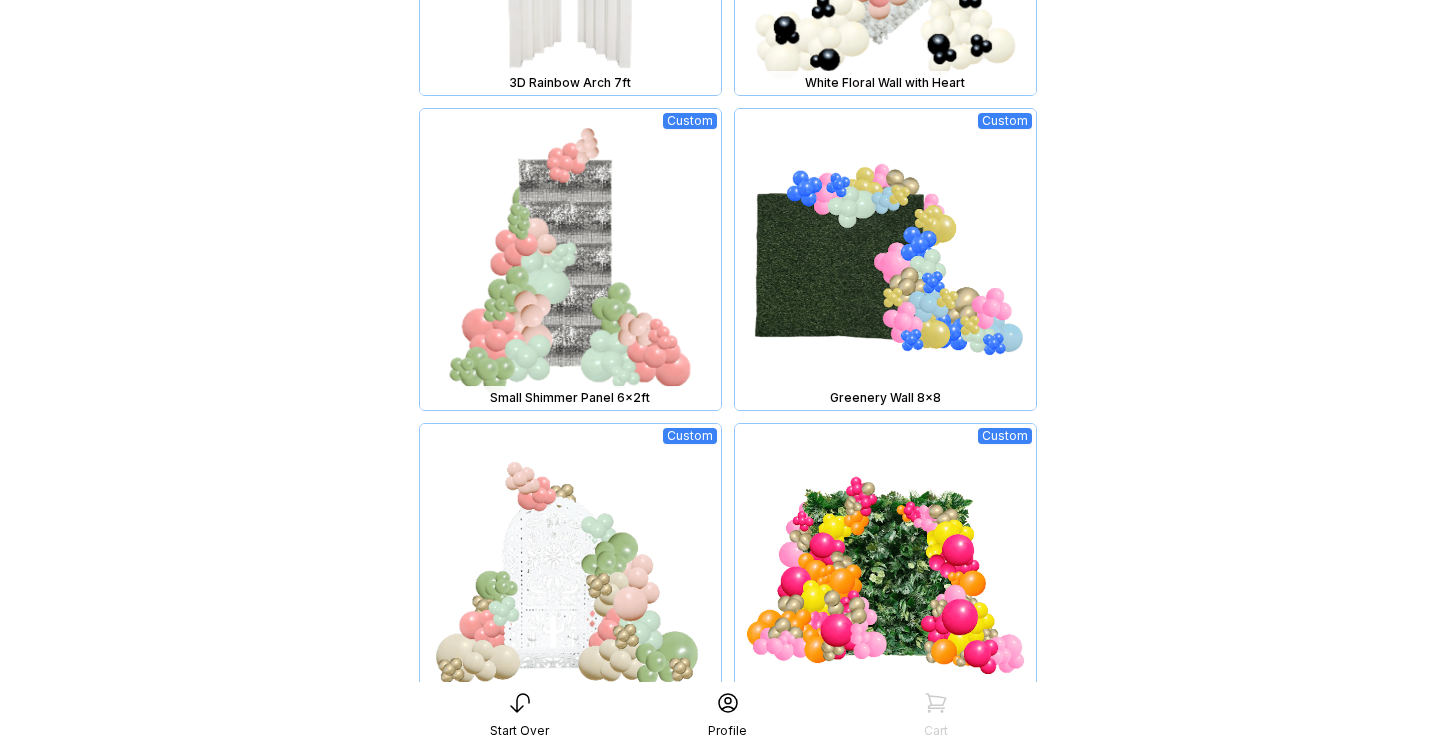 scroll, scrollTop: 1388, scrollLeft: 0, axis: vertical 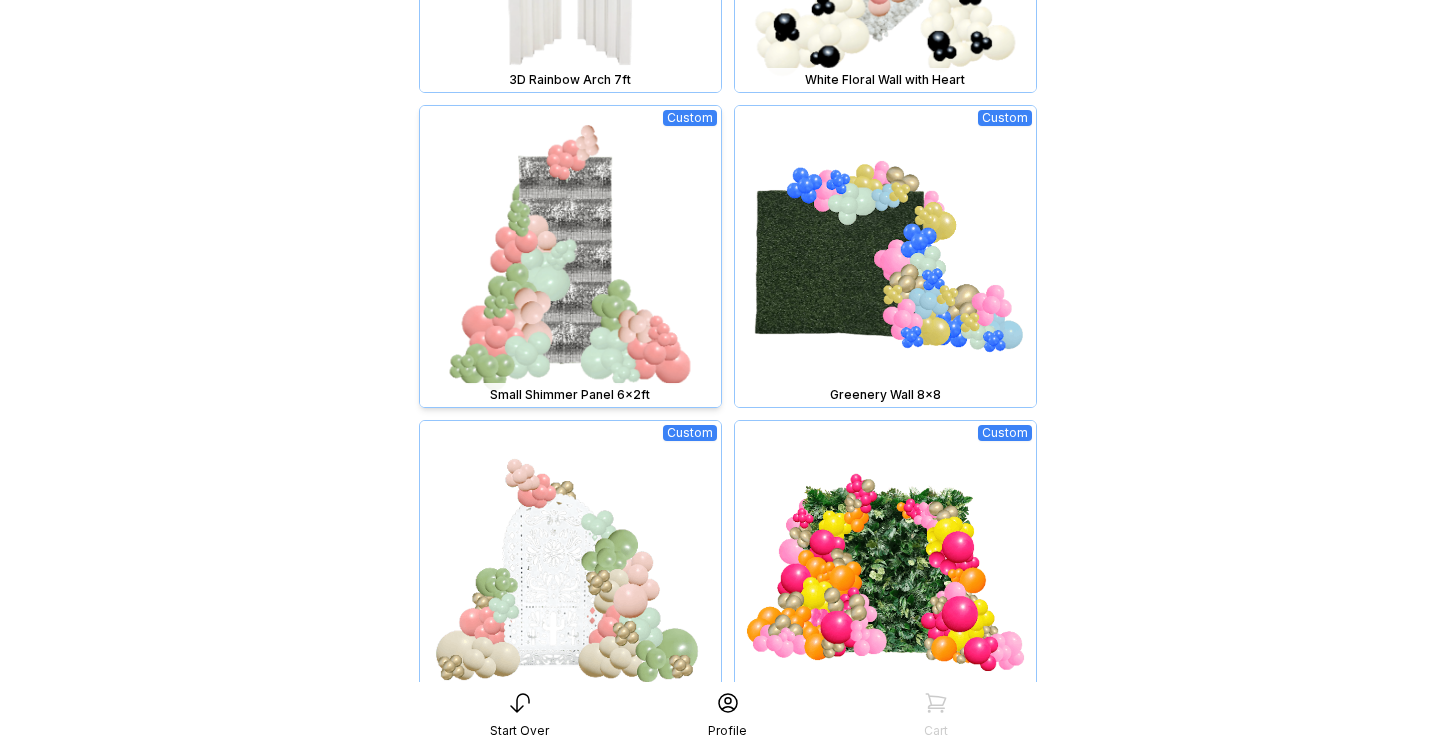 click at bounding box center (570, 256) 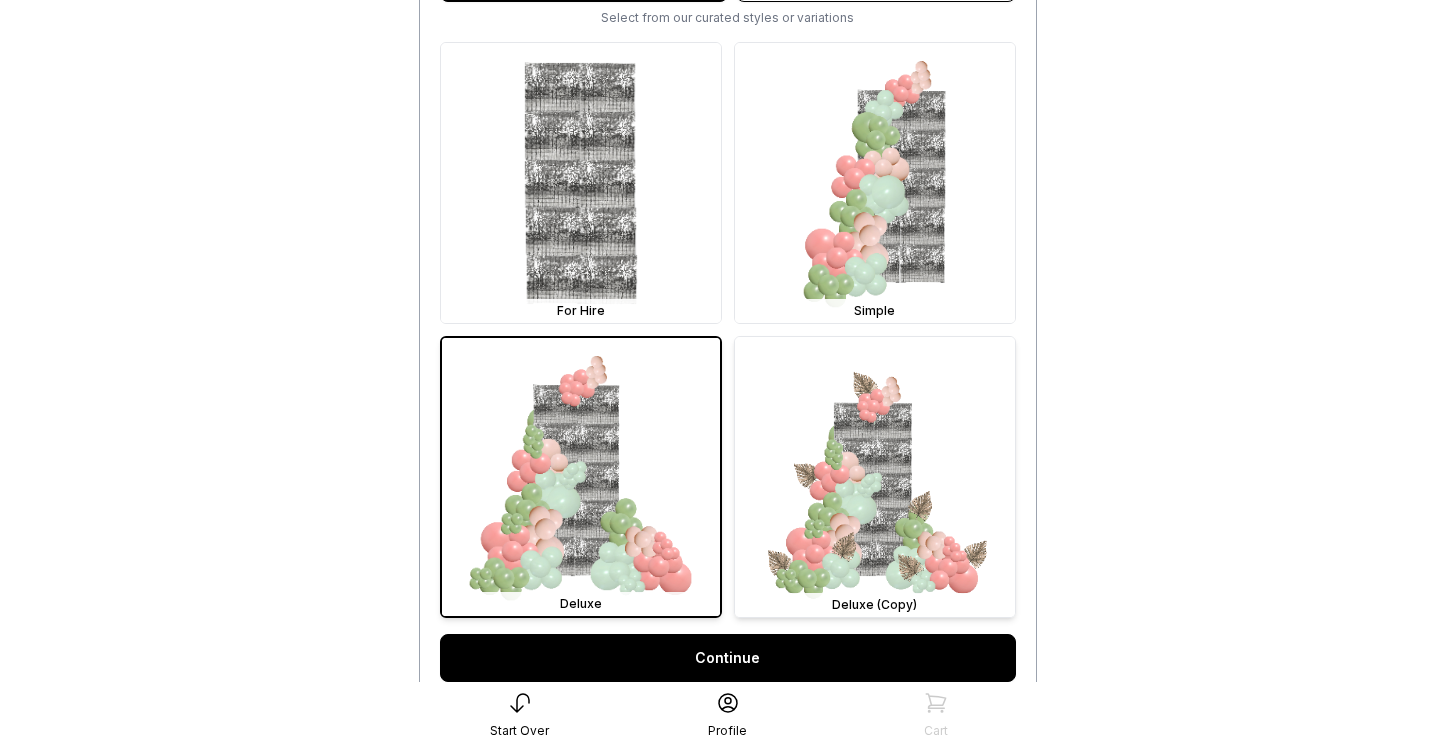 scroll, scrollTop: 580, scrollLeft: 0, axis: vertical 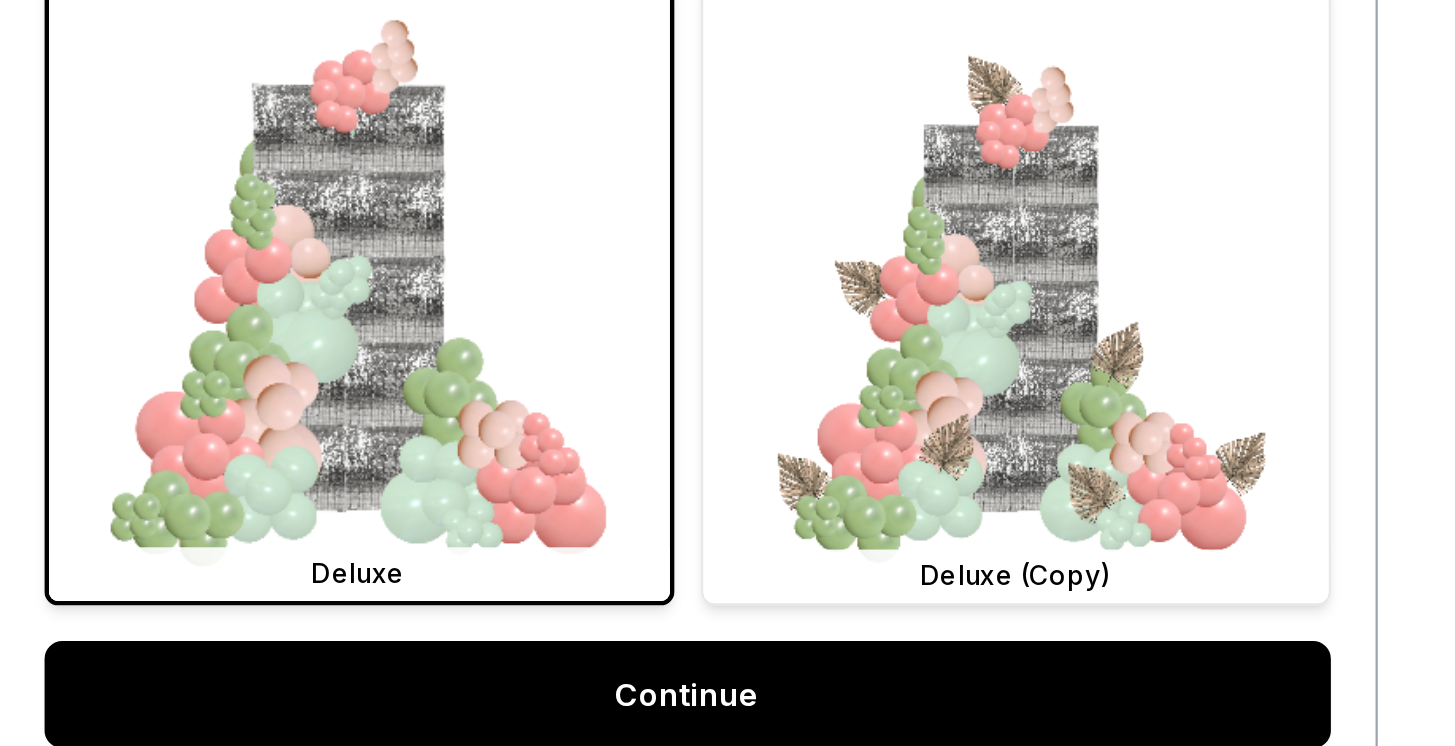 click at bounding box center (875, 473) 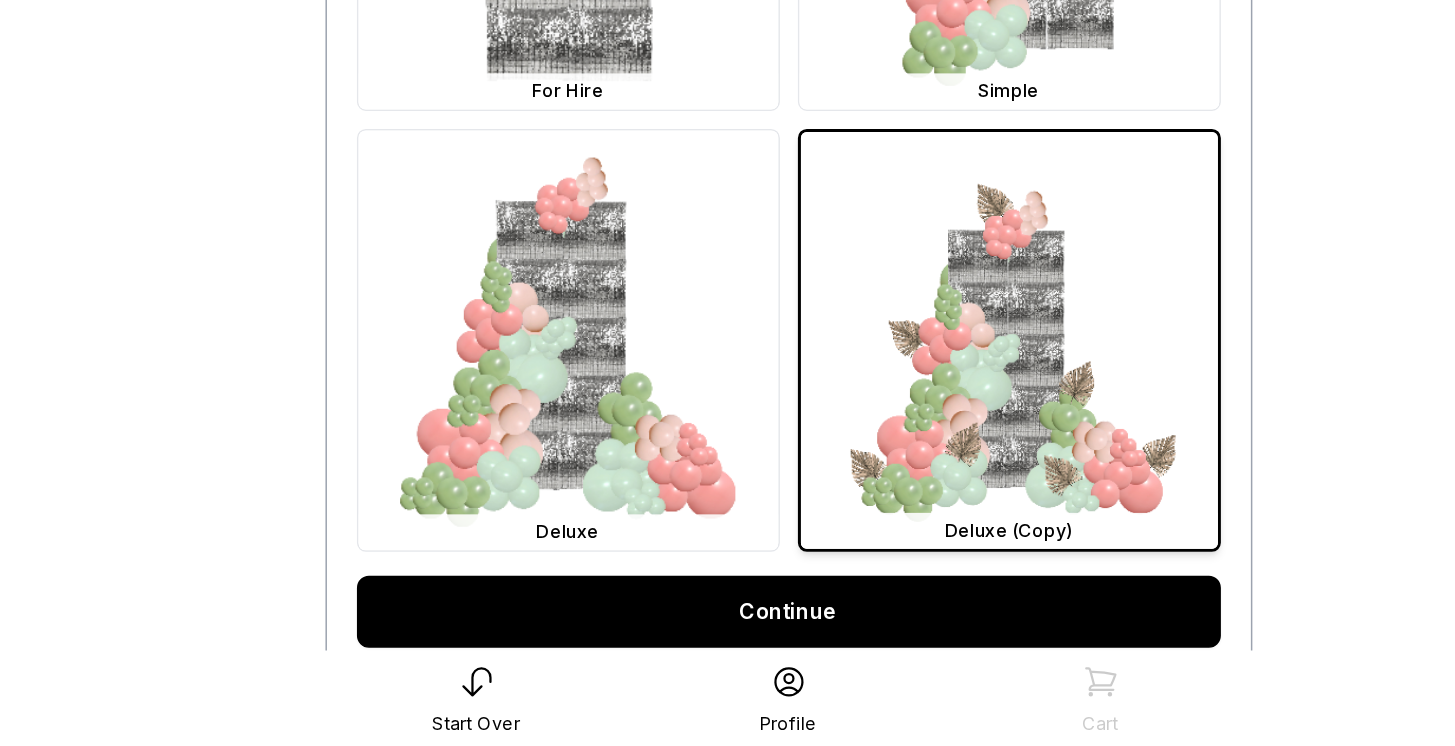 scroll, scrollTop: 577, scrollLeft: 0, axis: vertical 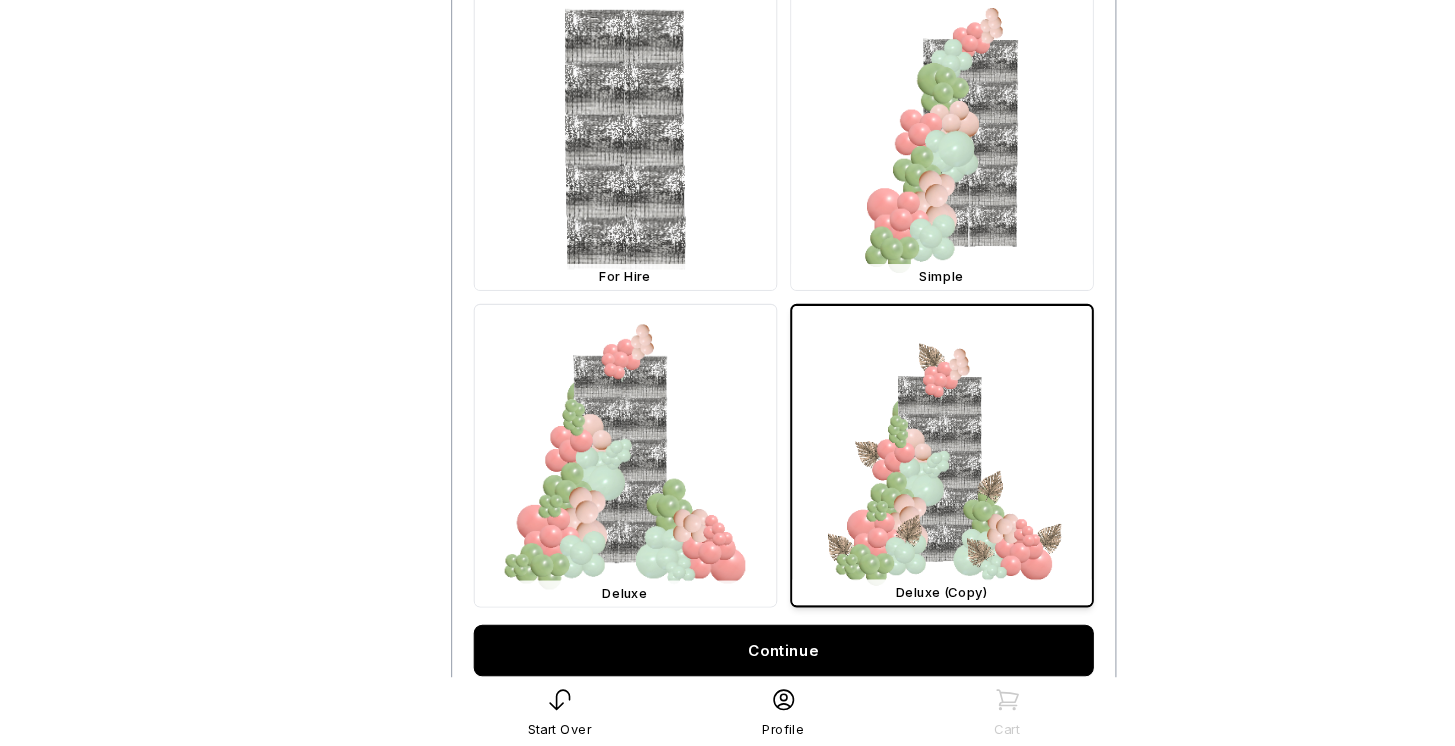 click at bounding box center (875, 476) 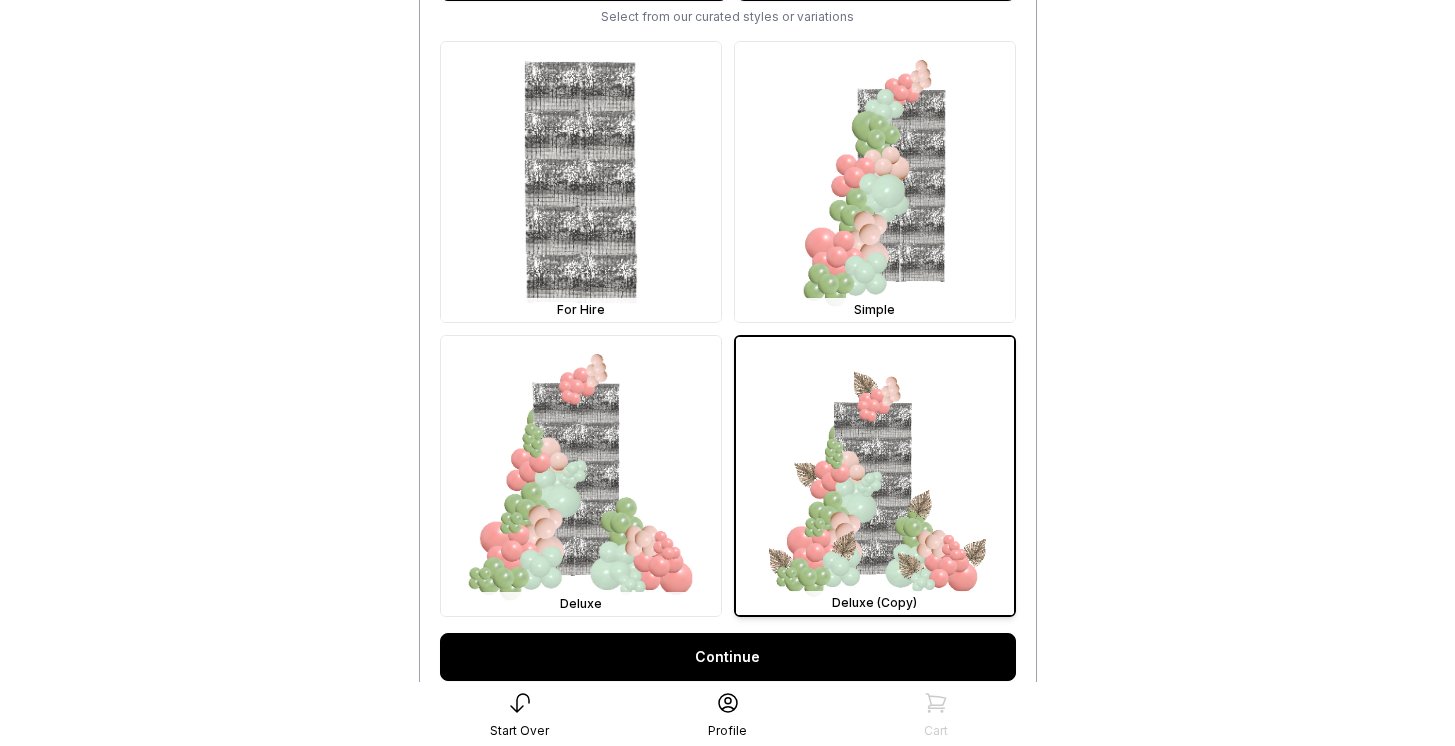 click at bounding box center (875, 476) 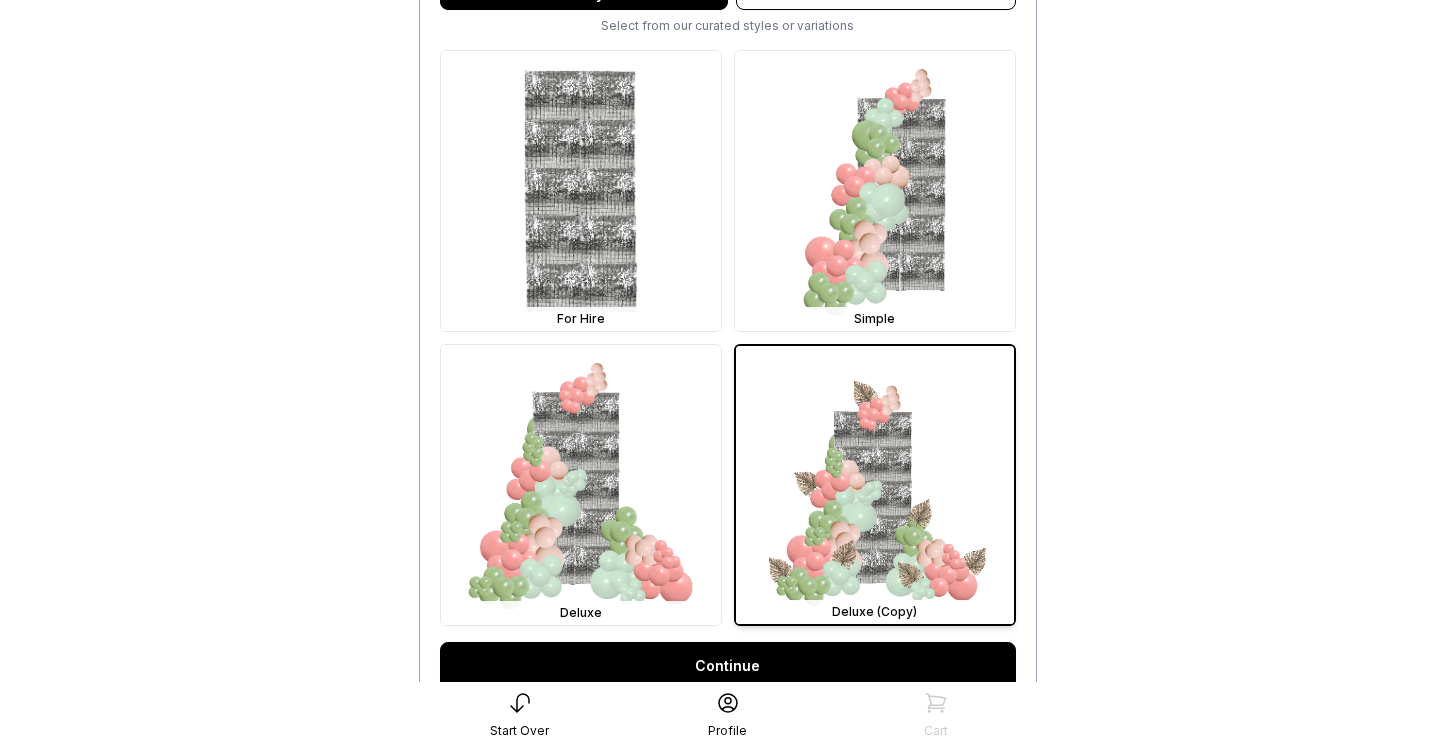 scroll, scrollTop: 569, scrollLeft: 0, axis: vertical 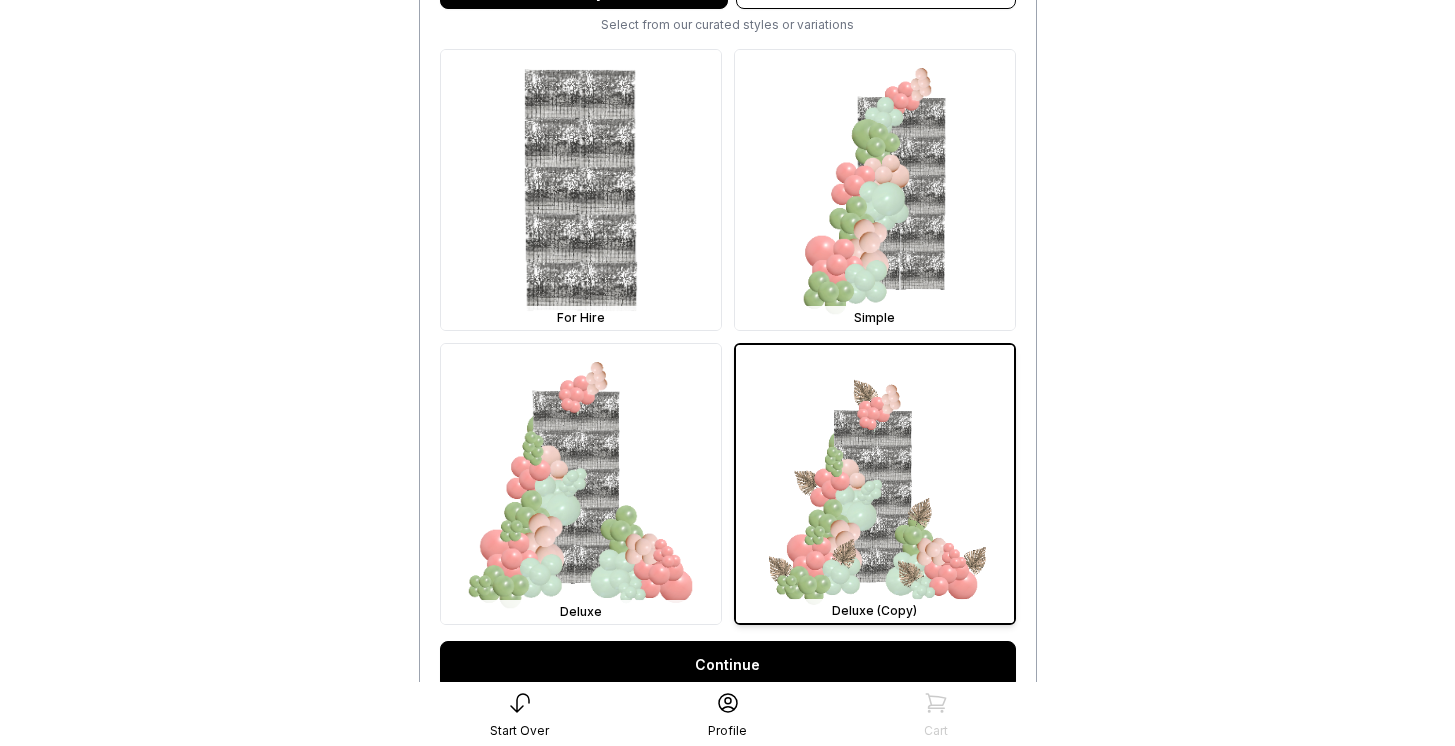 click at bounding box center (875, 484) 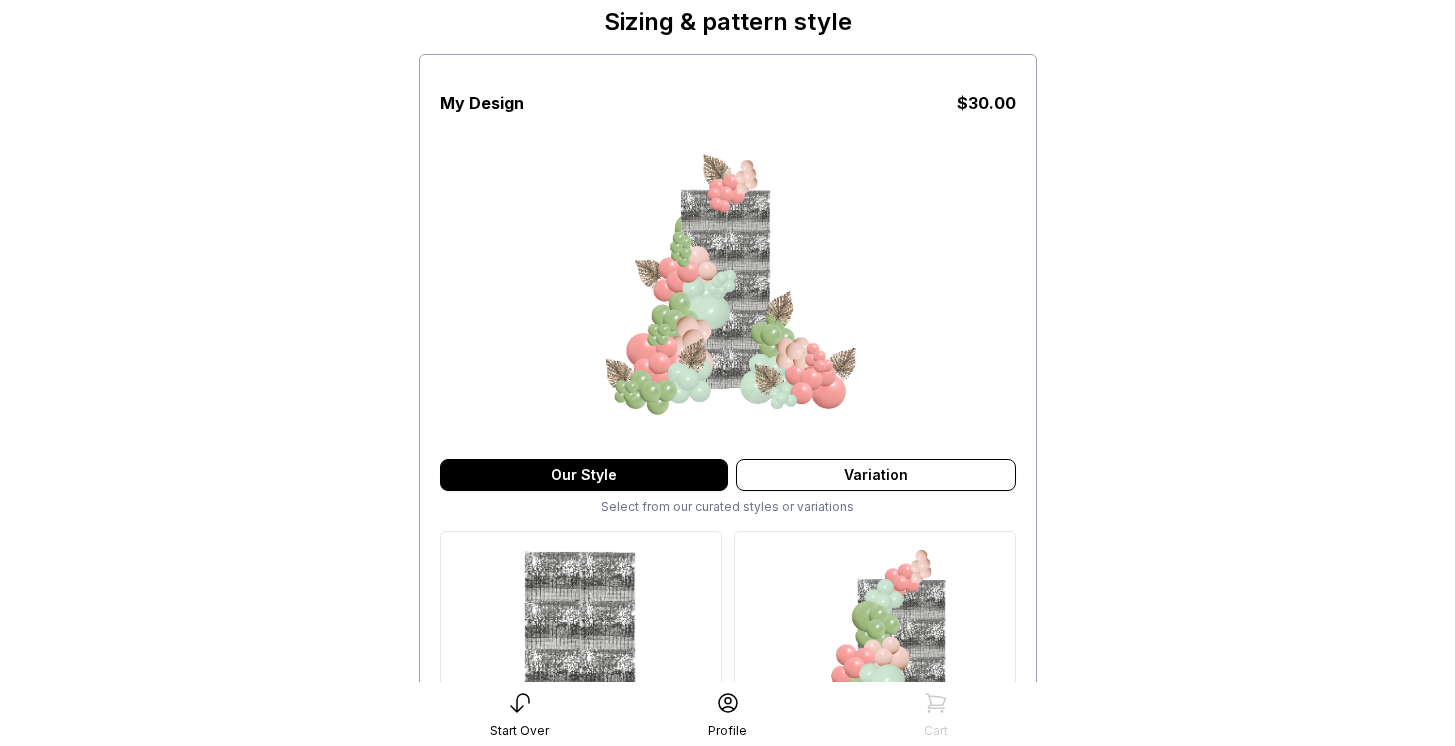 scroll, scrollTop: 0, scrollLeft: 0, axis: both 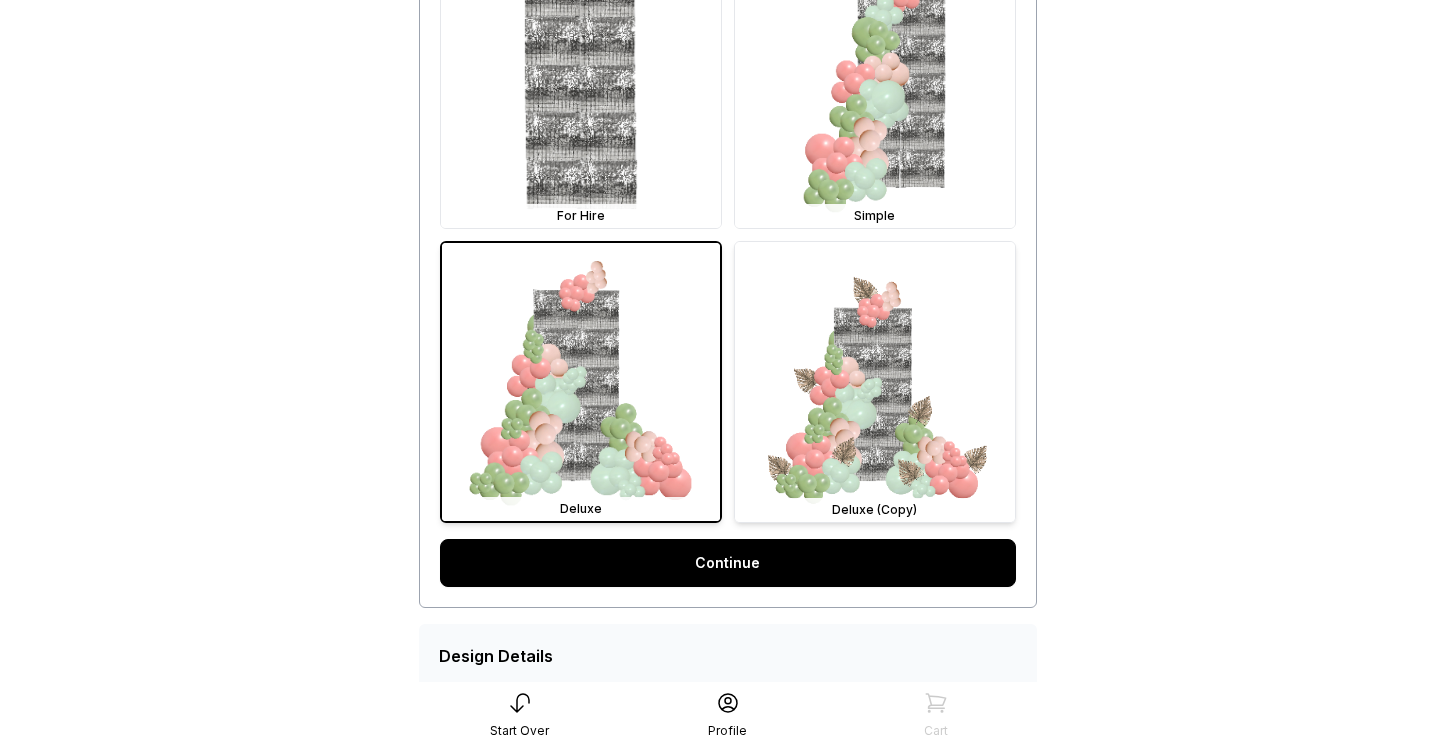 click at bounding box center [875, 382] 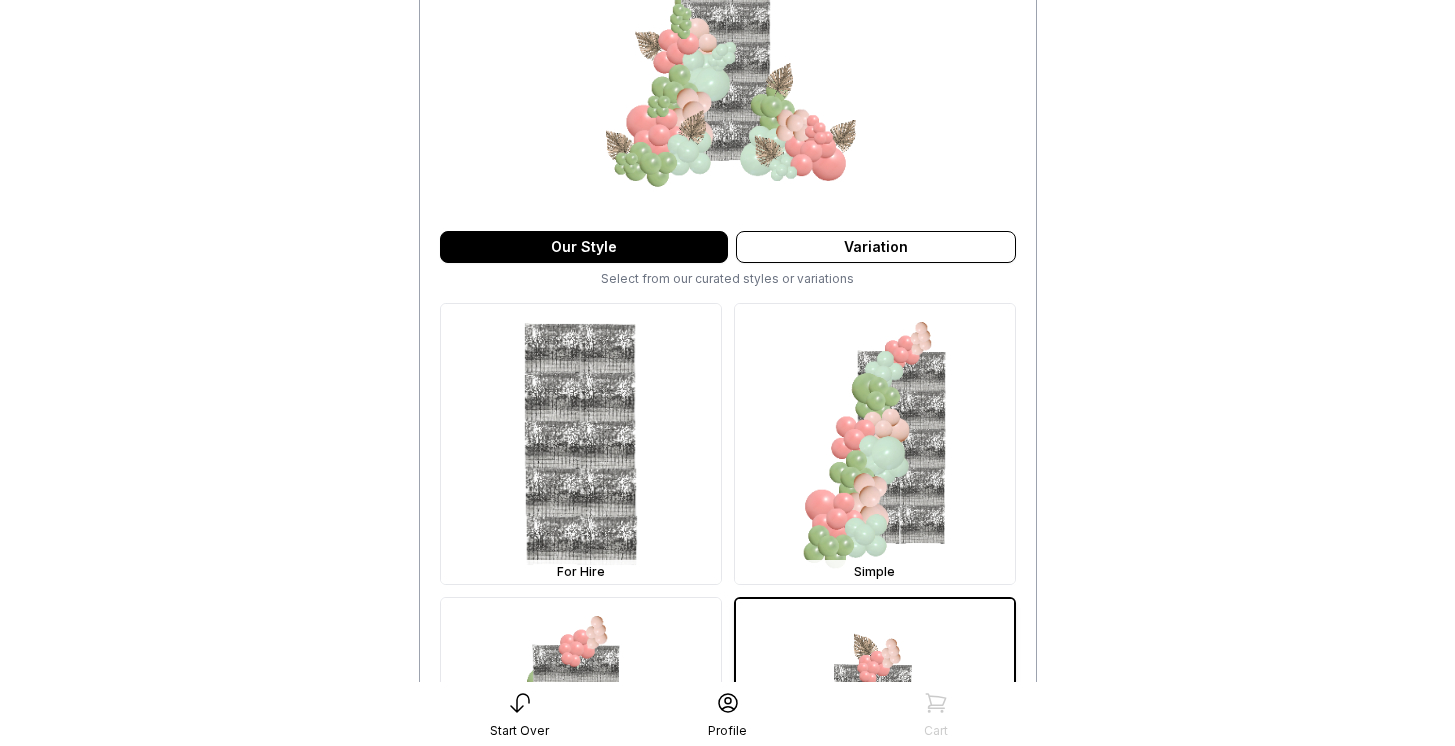 scroll, scrollTop: 595, scrollLeft: 0, axis: vertical 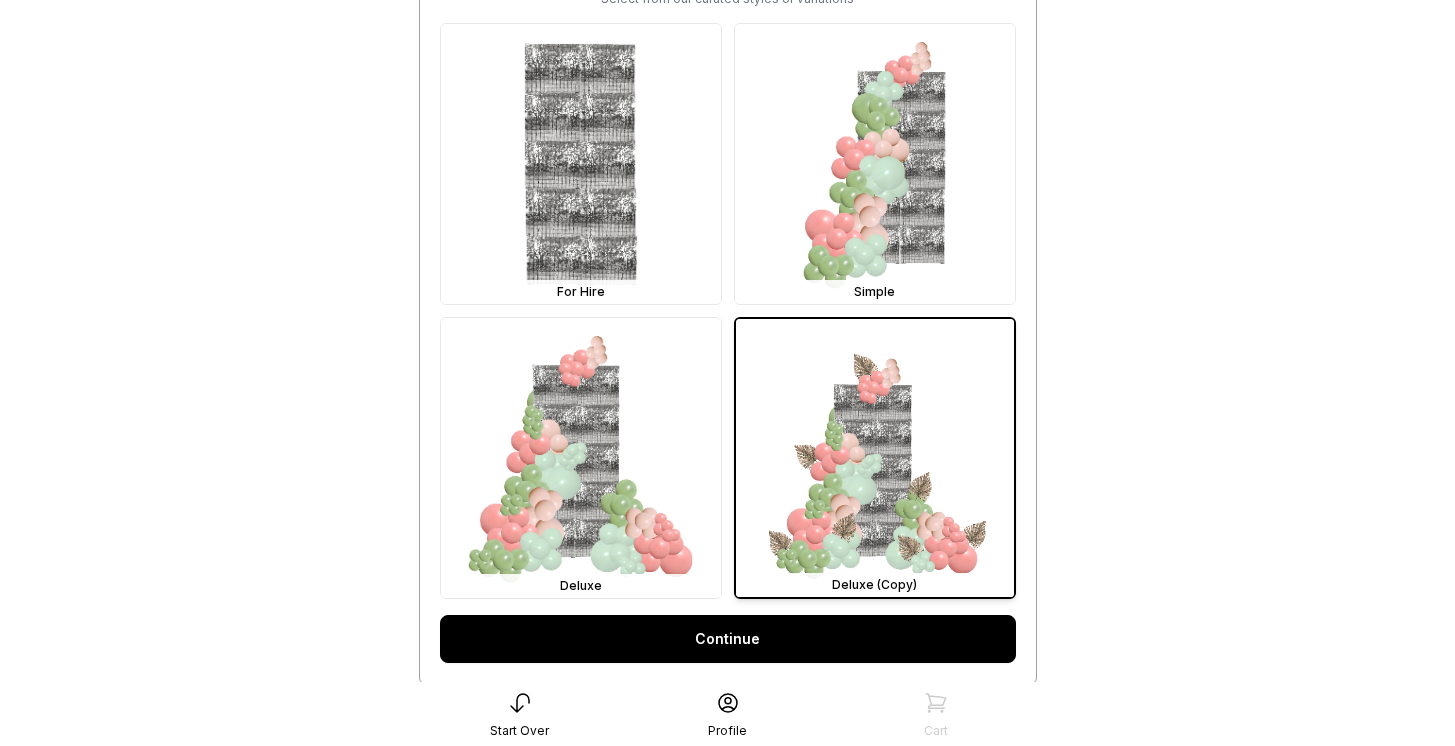 click on "Continue" at bounding box center (728, 639) 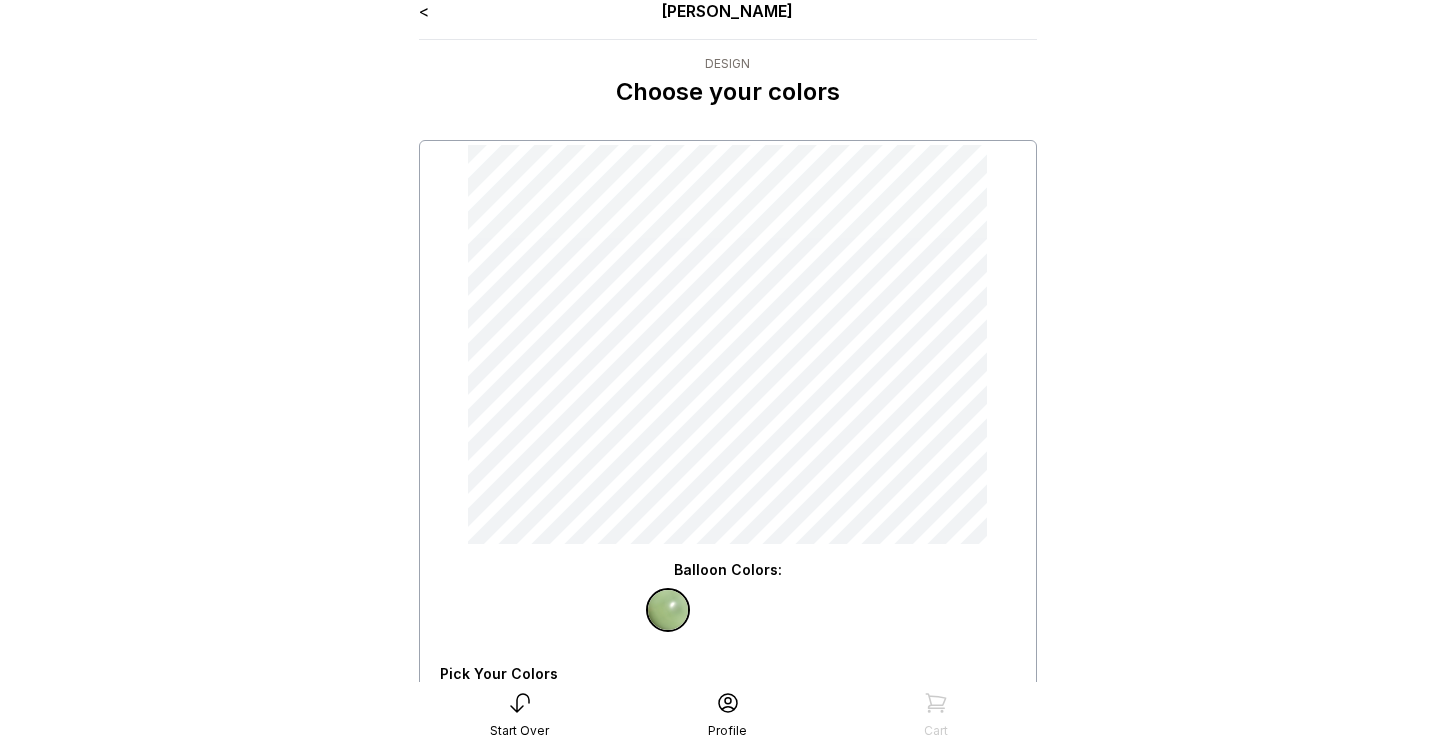 scroll, scrollTop: 142, scrollLeft: 0, axis: vertical 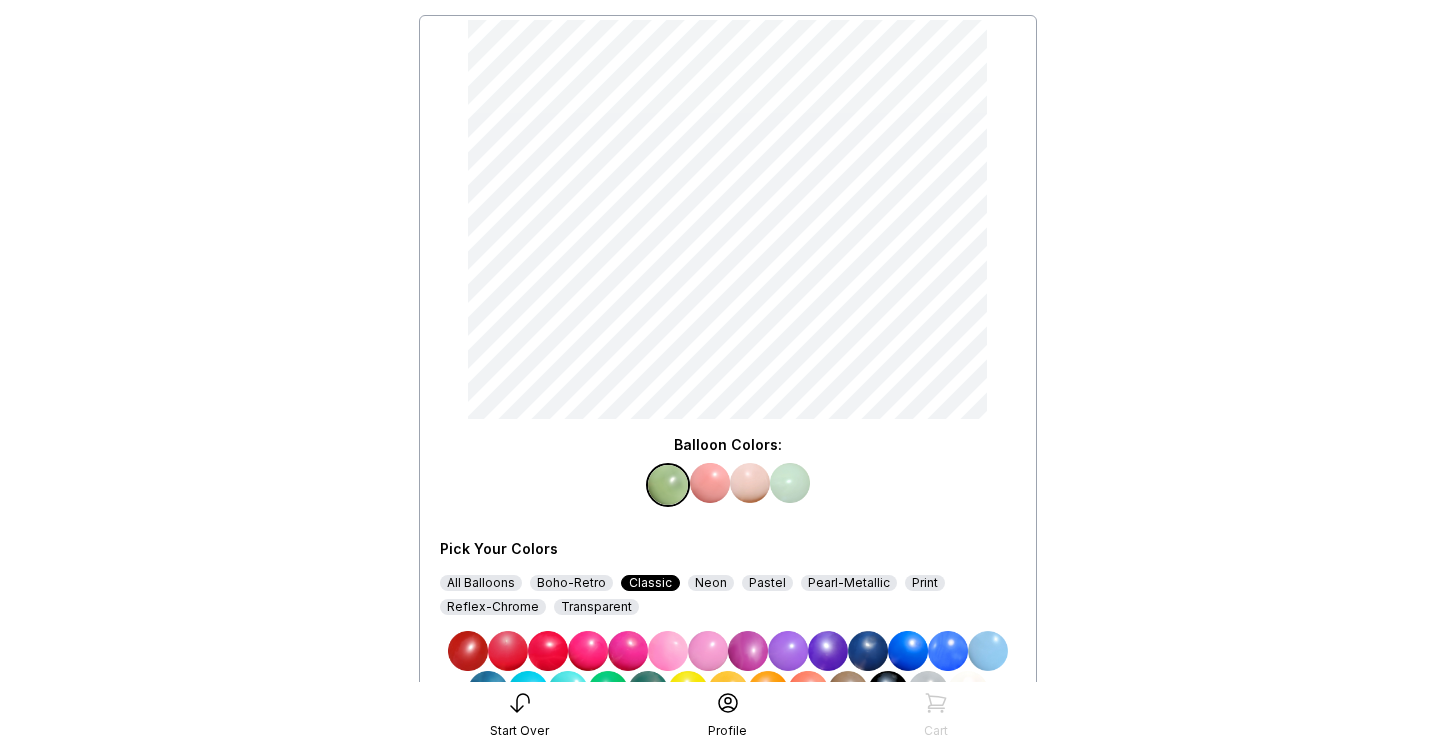 click at bounding box center (708, 651) 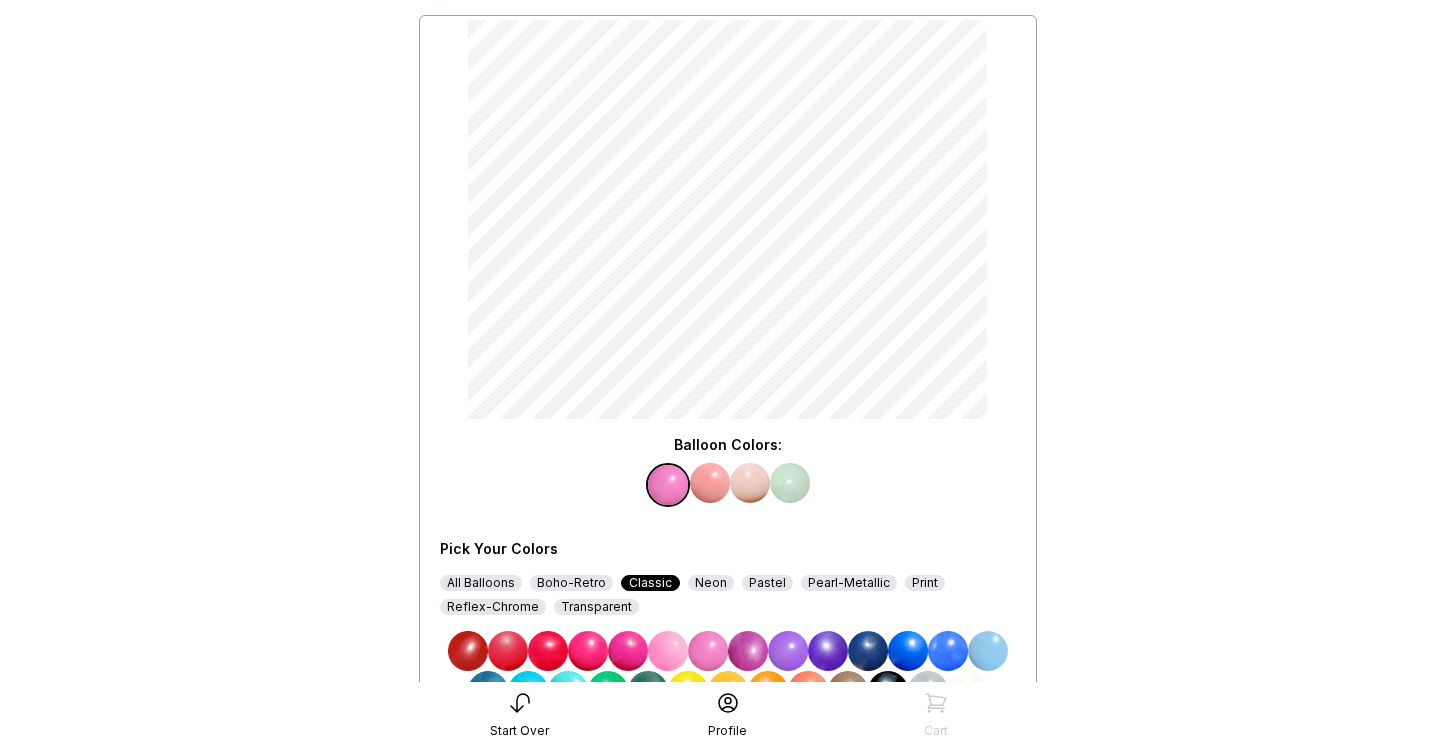 click at bounding box center [710, 483] 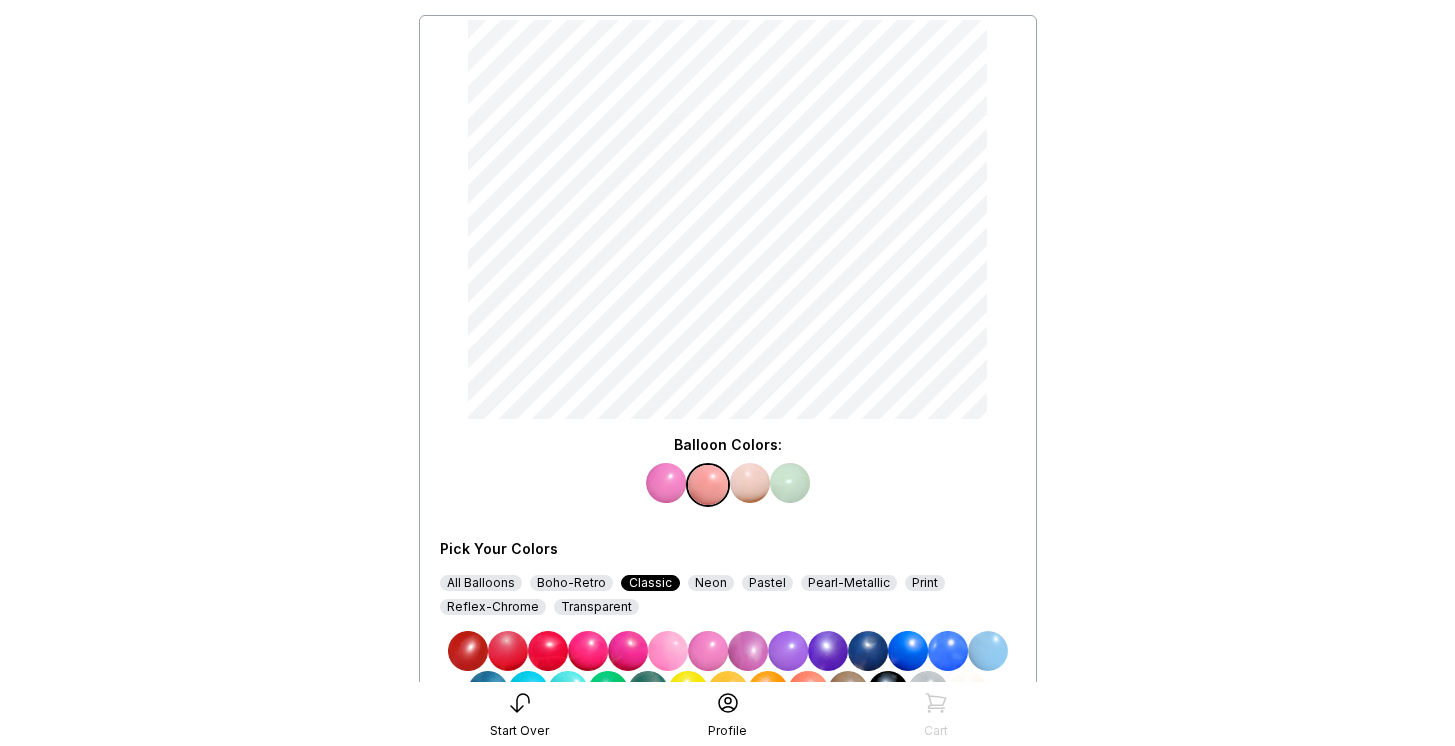 click at bounding box center [748, 651] 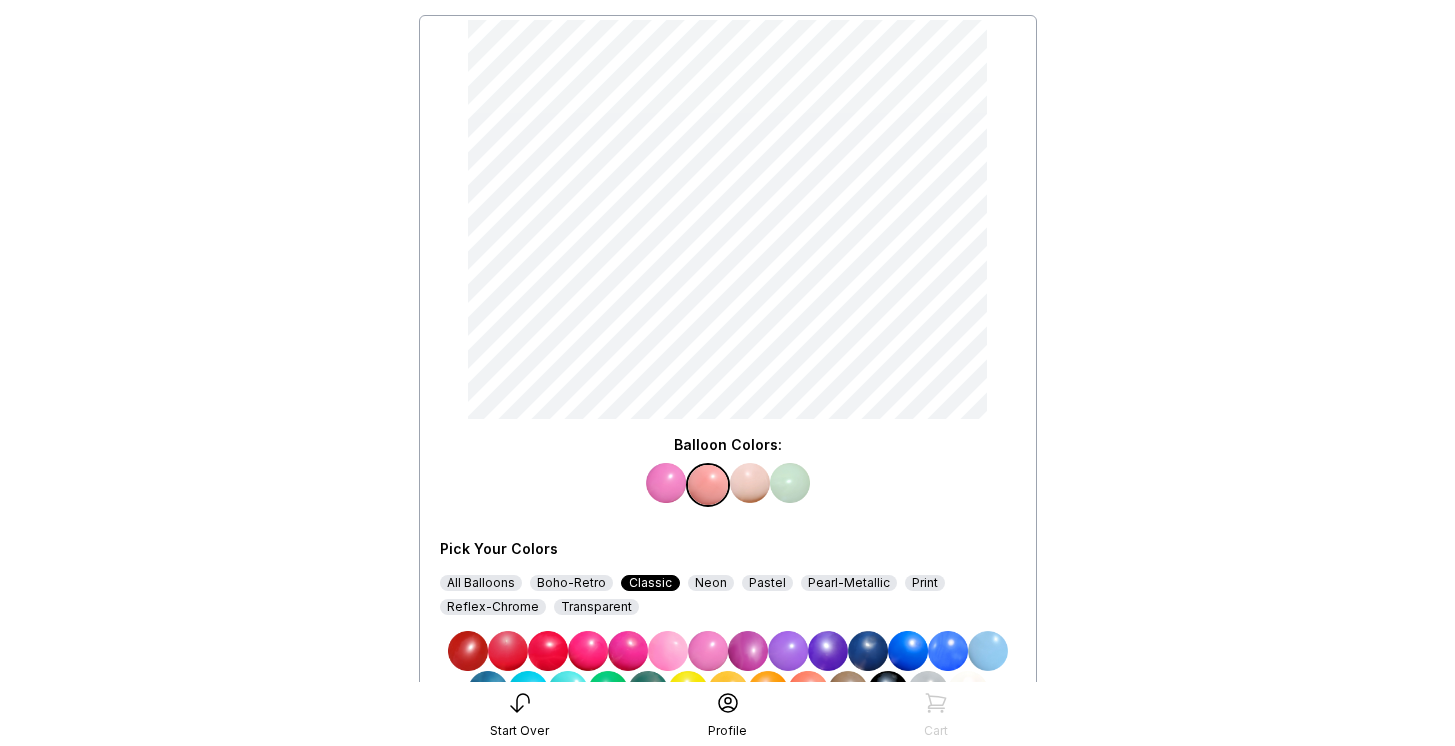 click at bounding box center (750, 483) 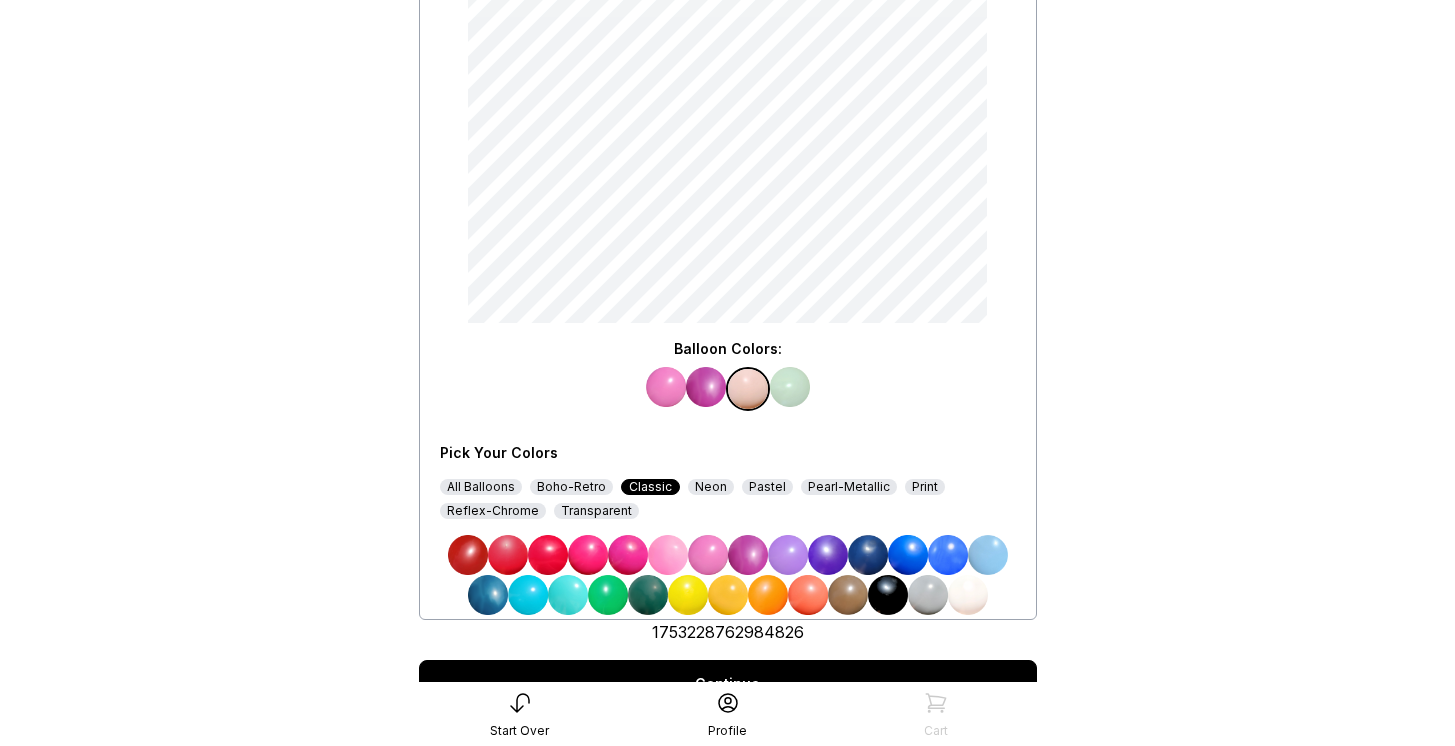 scroll, scrollTop: 262, scrollLeft: 0, axis: vertical 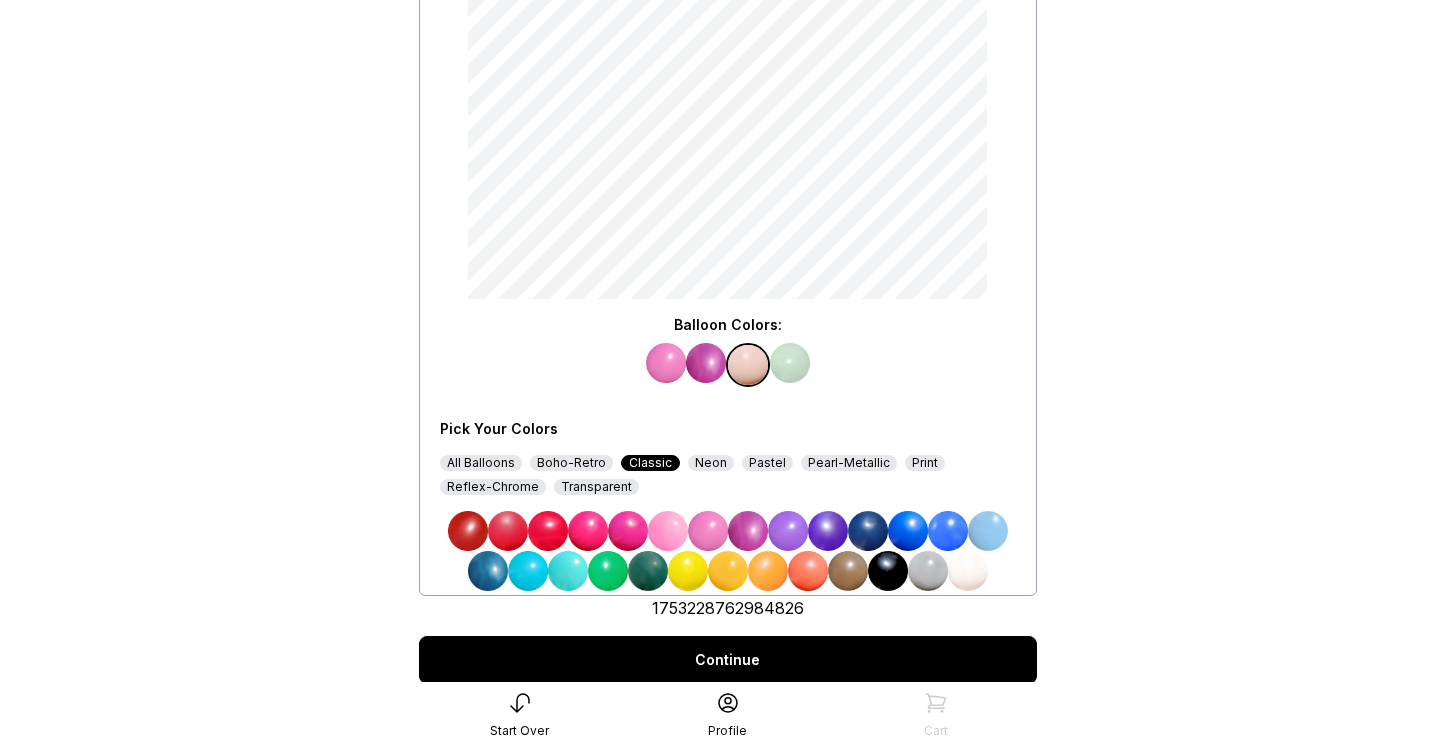 click at bounding box center (768, 571) 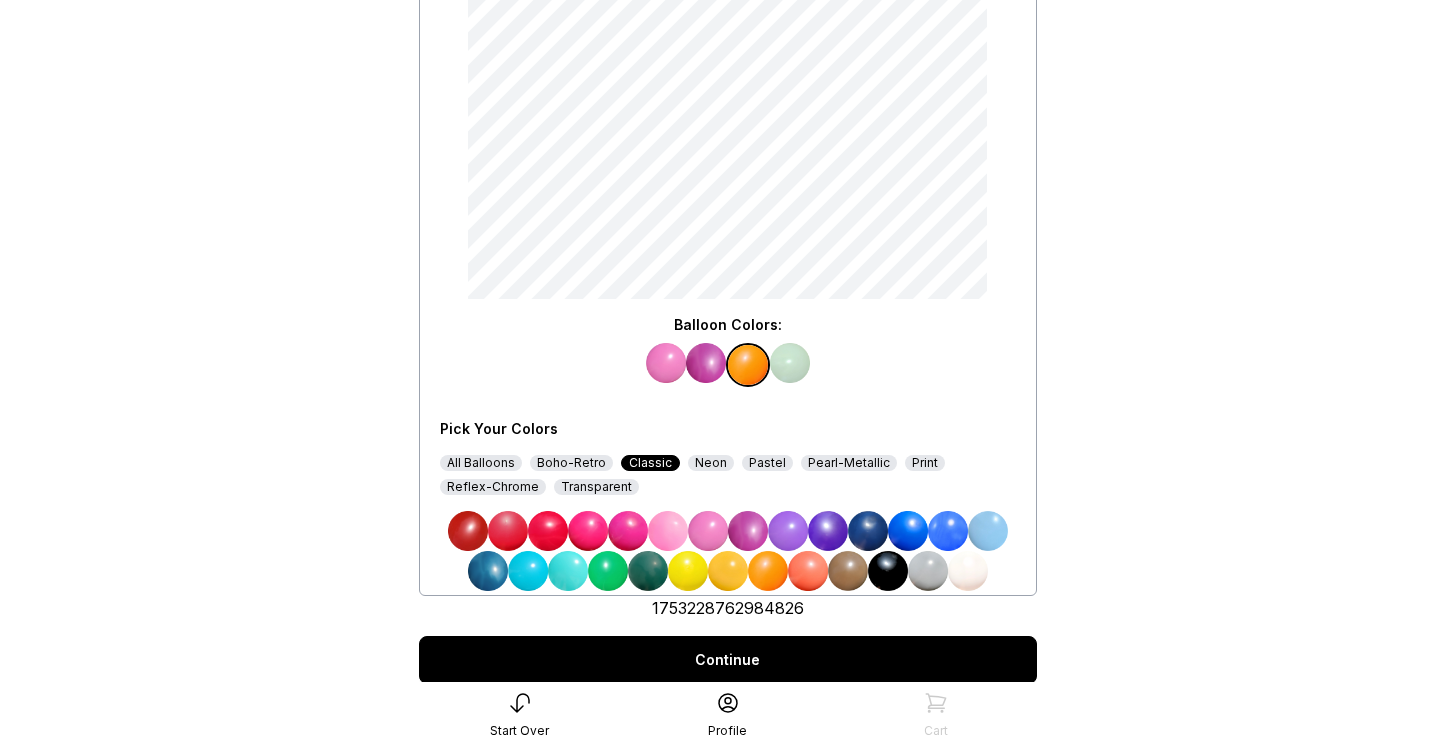 click at bounding box center (790, 363) 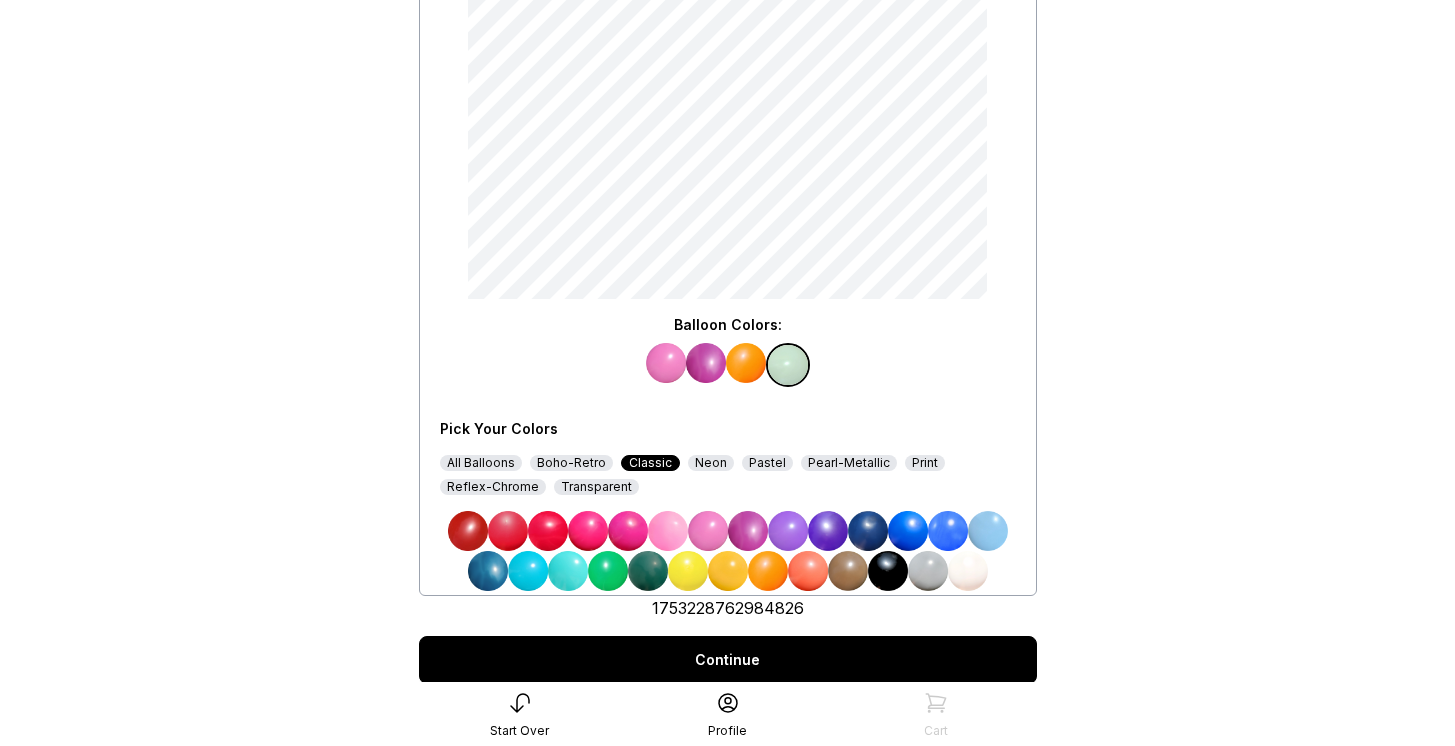 click at bounding box center (688, 571) 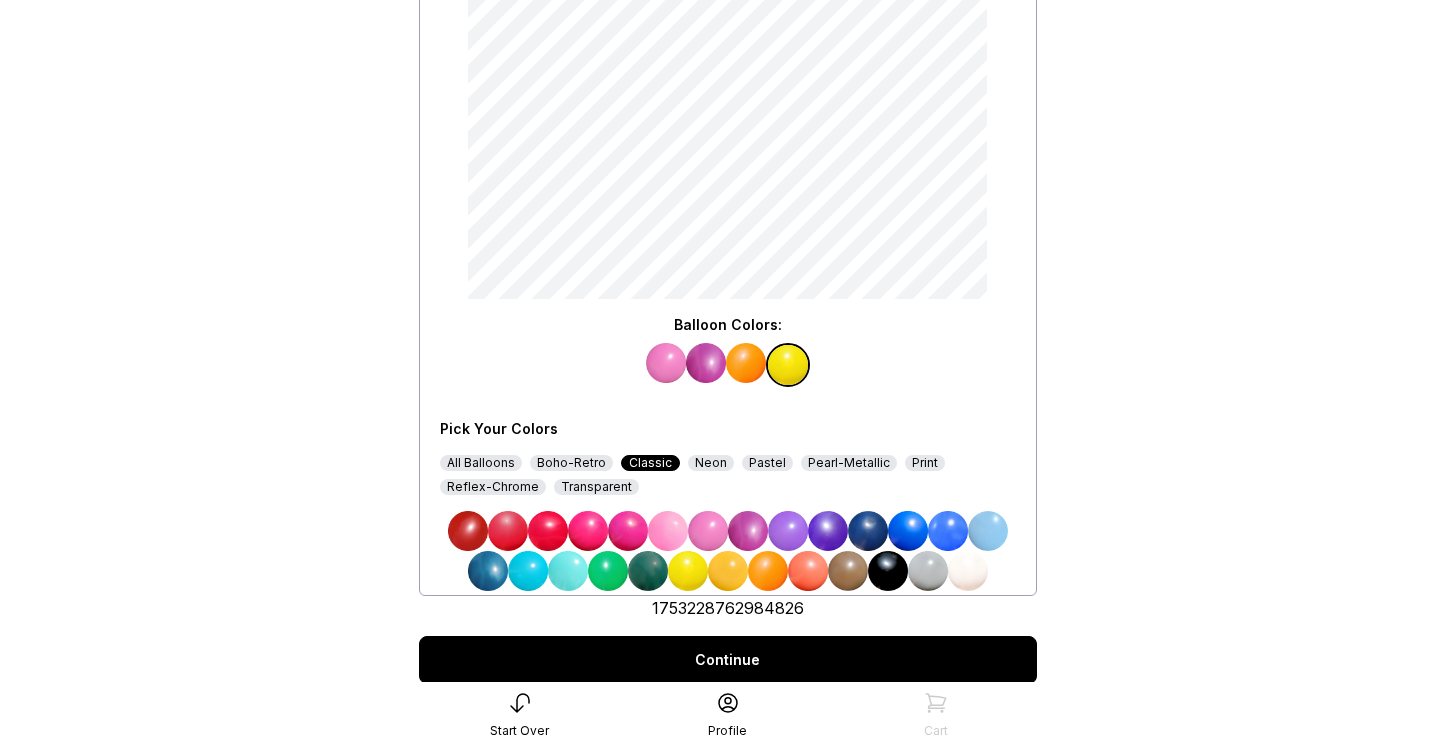 click at bounding box center (568, 571) 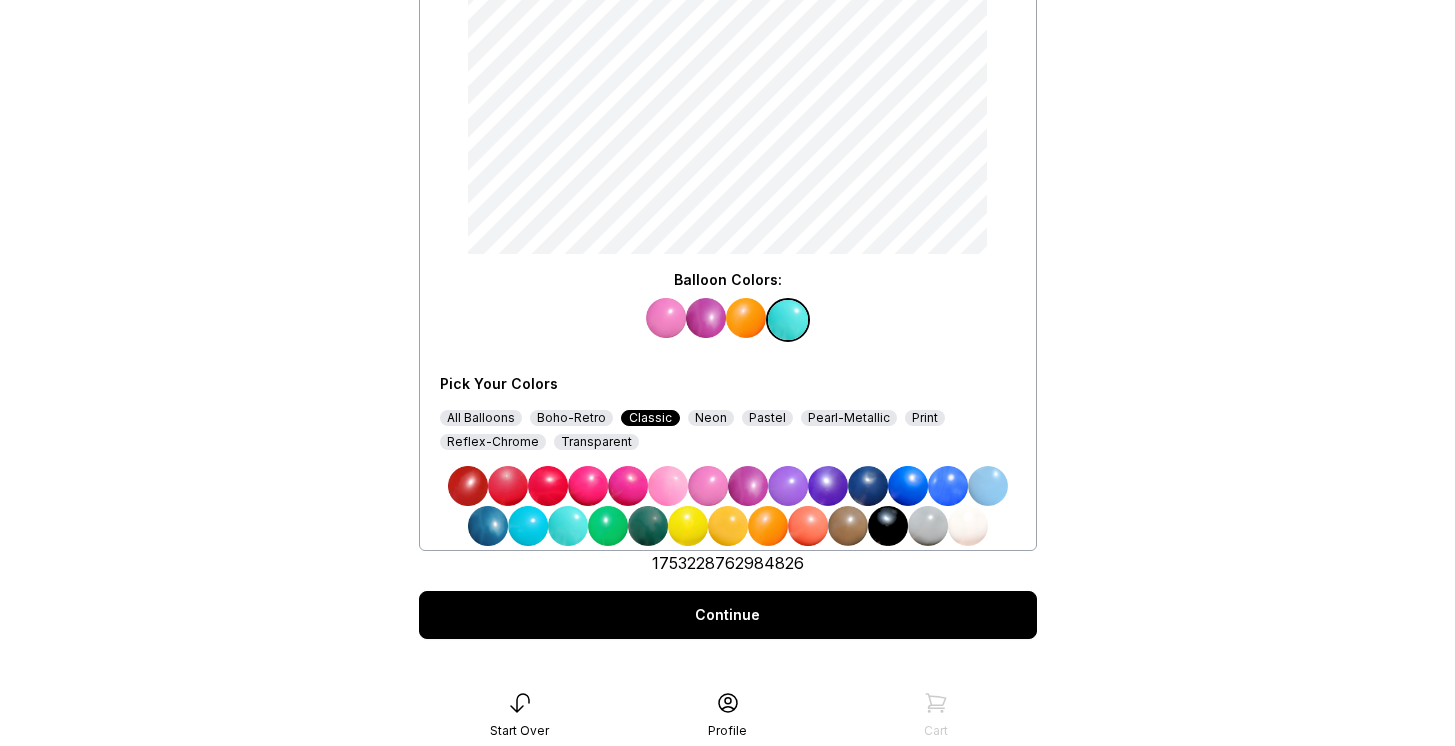 scroll, scrollTop: 312, scrollLeft: 0, axis: vertical 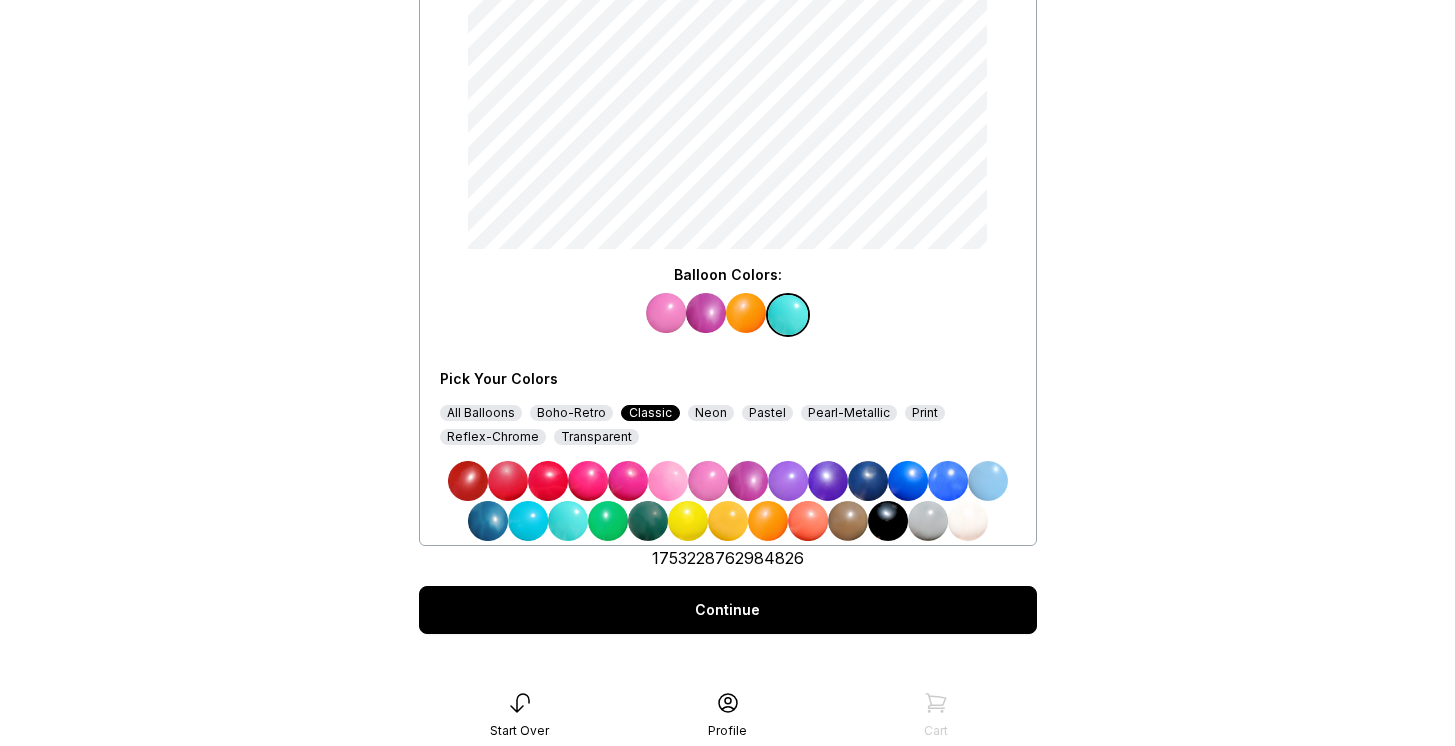 click on "Continue" at bounding box center [728, 610] 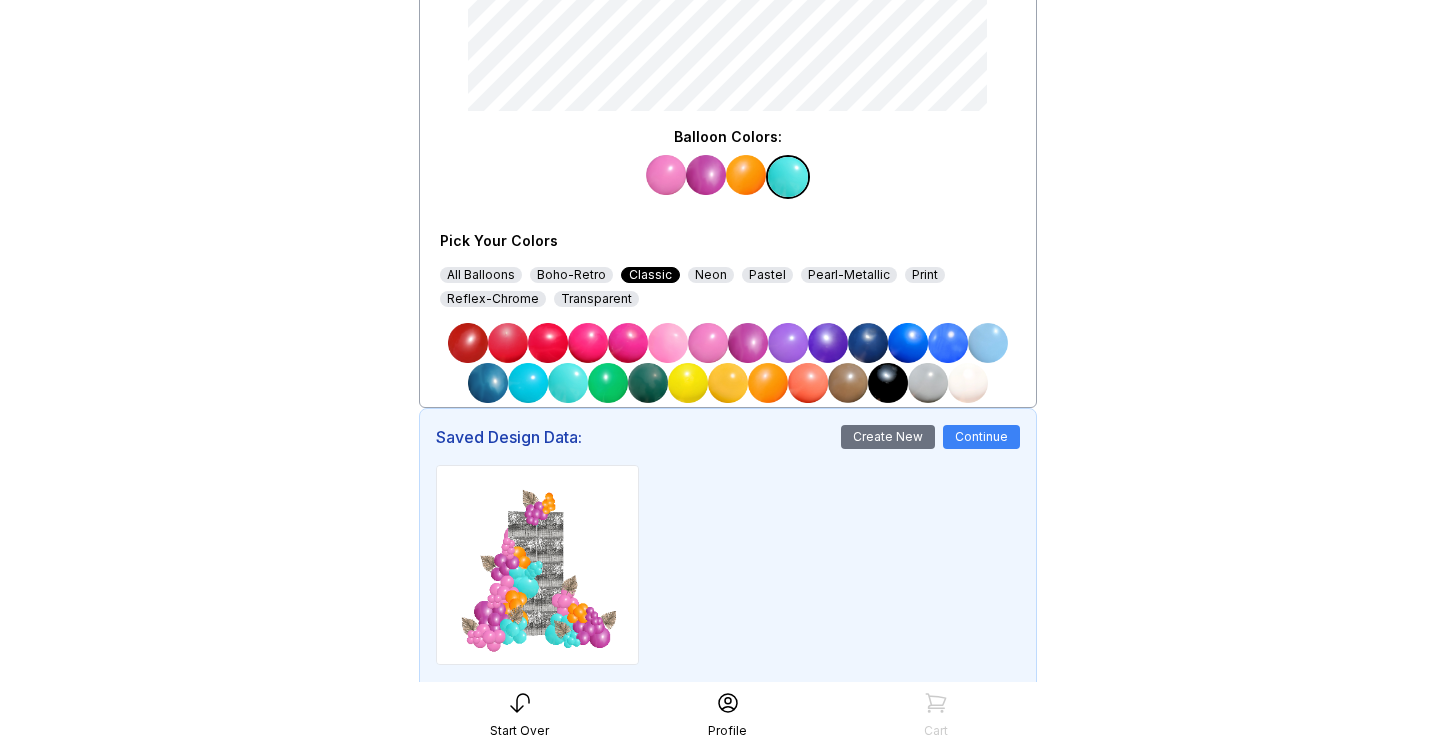 scroll, scrollTop: 452, scrollLeft: 0, axis: vertical 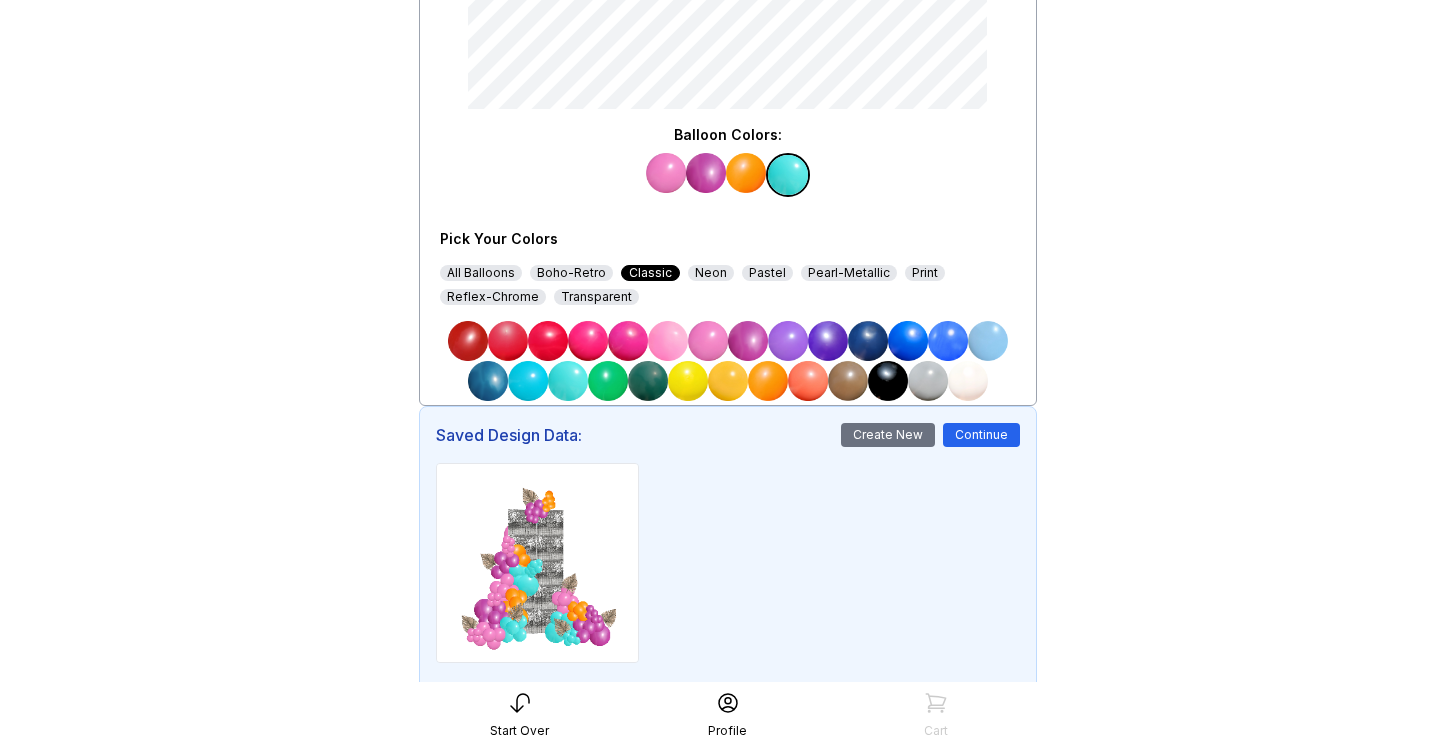 click on "Continue" at bounding box center [981, 435] 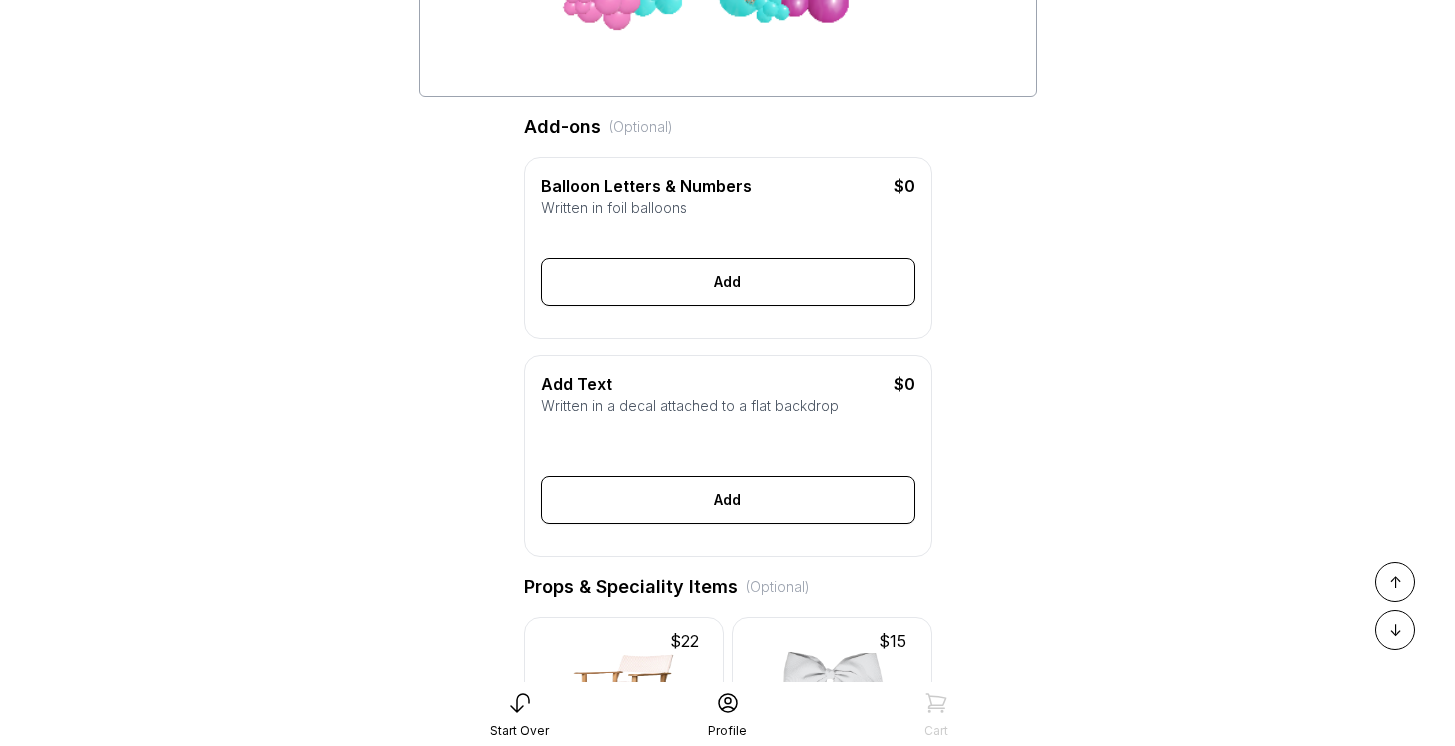 scroll, scrollTop: 0, scrollLeft: 0, axis: both 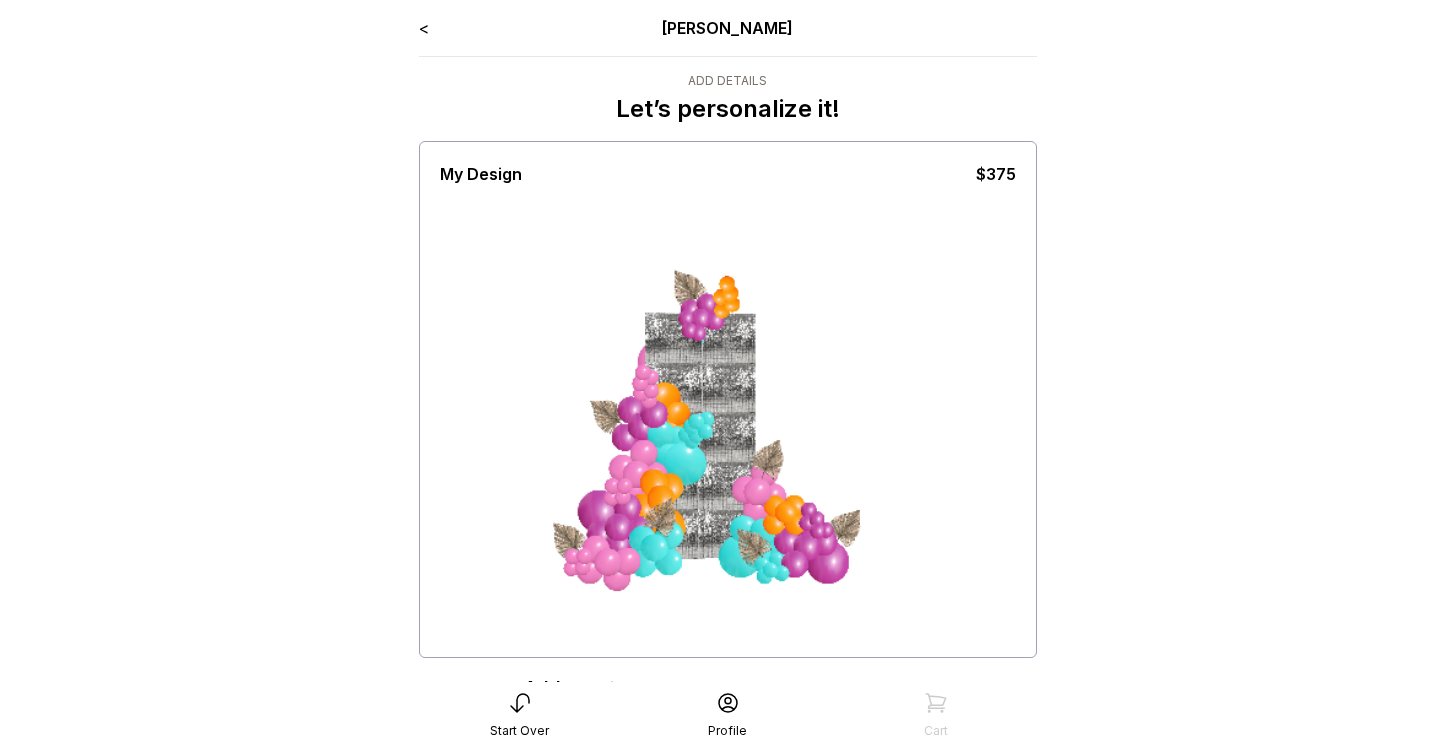 click on "<" at bounding box center (424, 28) 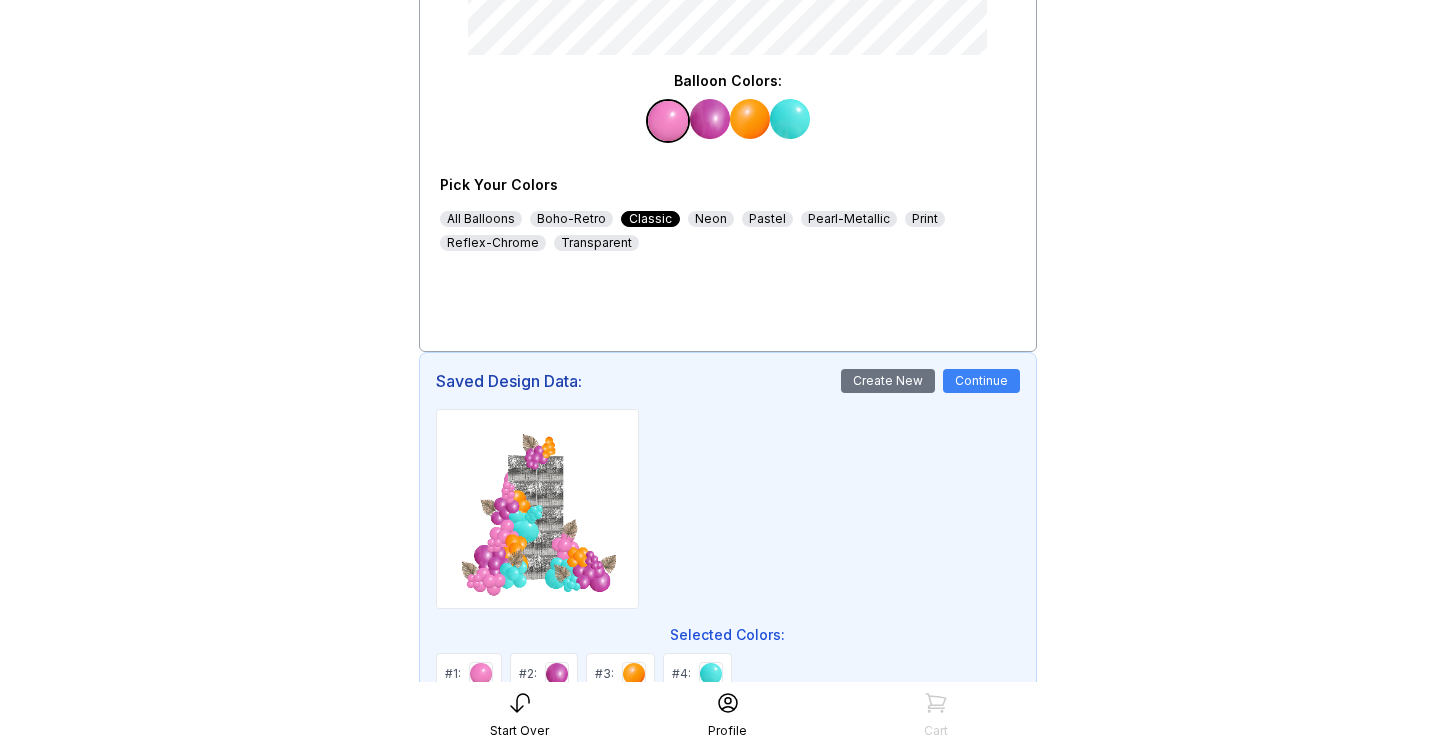 scroll, scrollTop: 575, scrollLeft: 0, axis: vertical 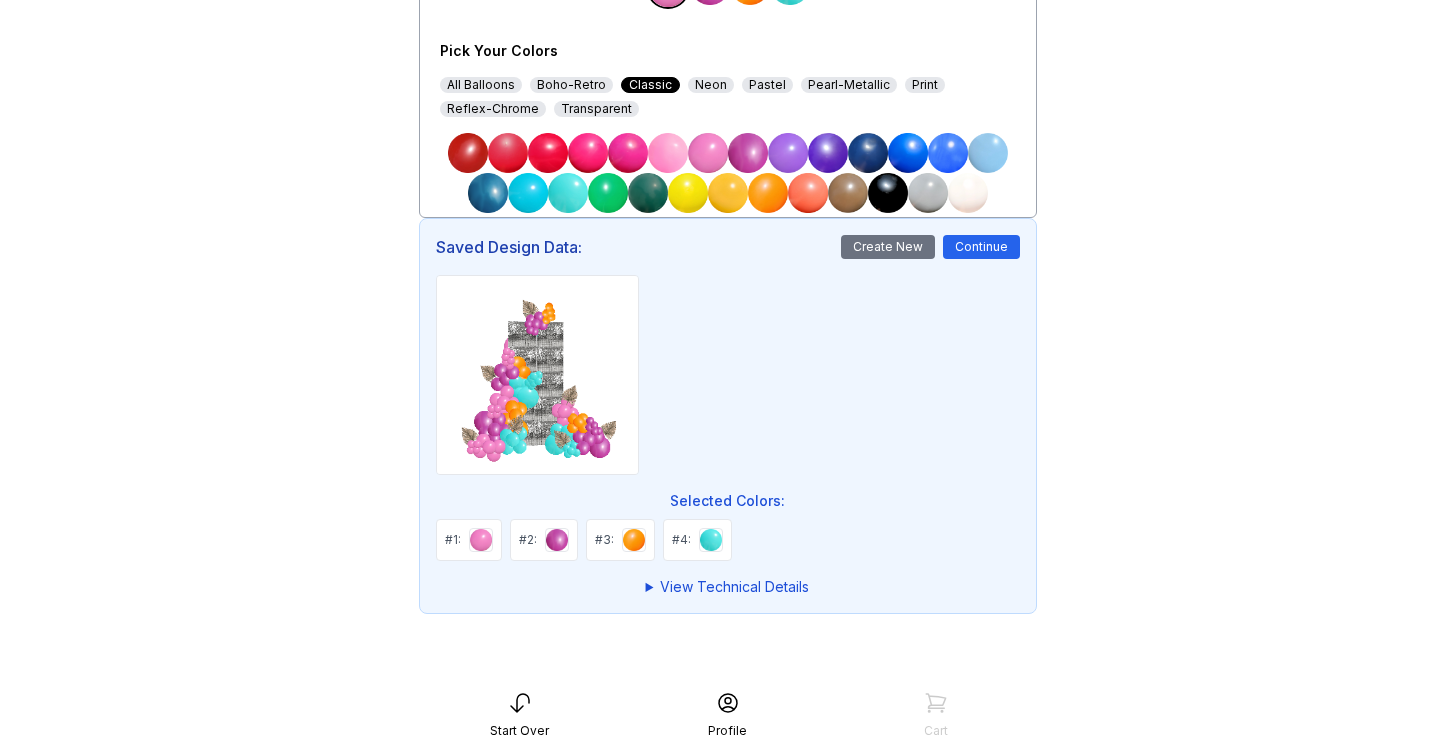 click on "Continue" at bounding box center [981, 247] 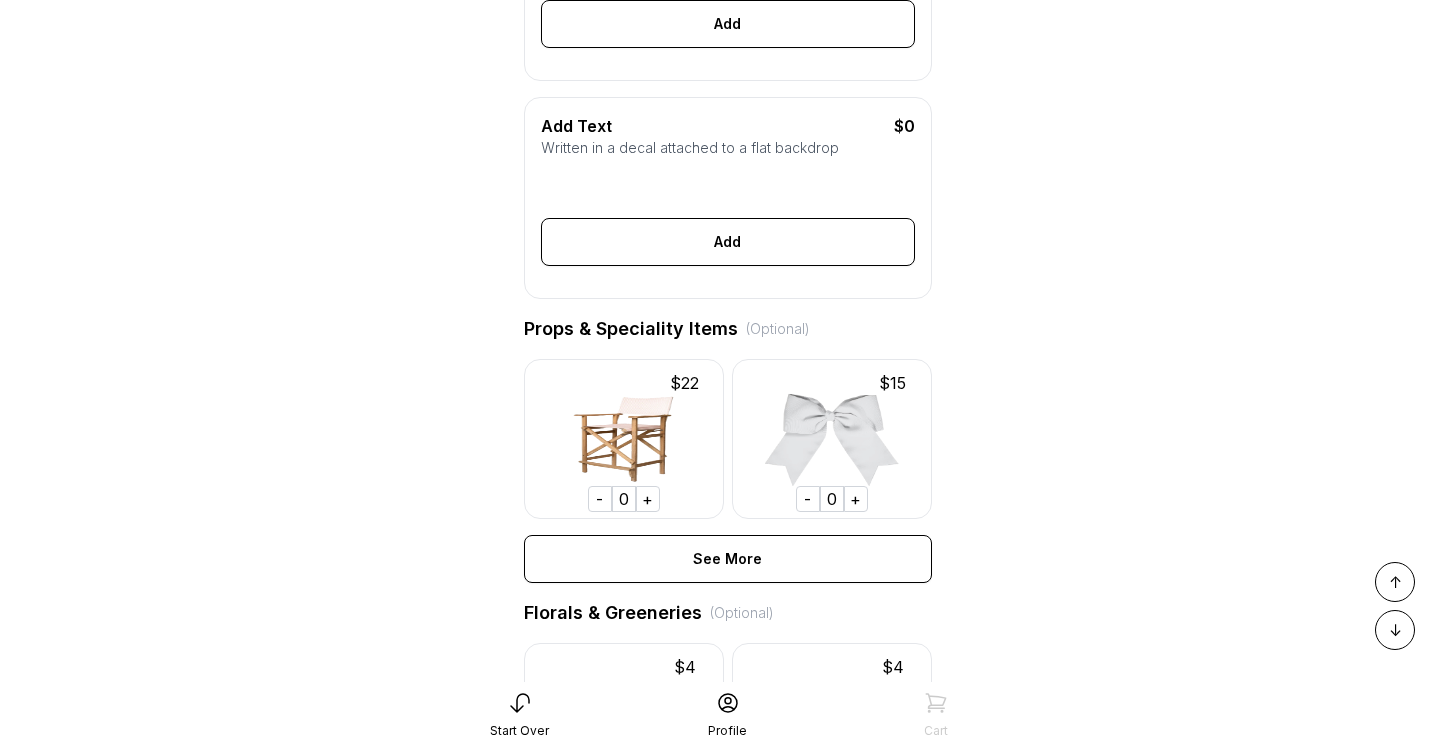 scroll, scrollTop: 833, scrollLeft: 0, axis: vertical 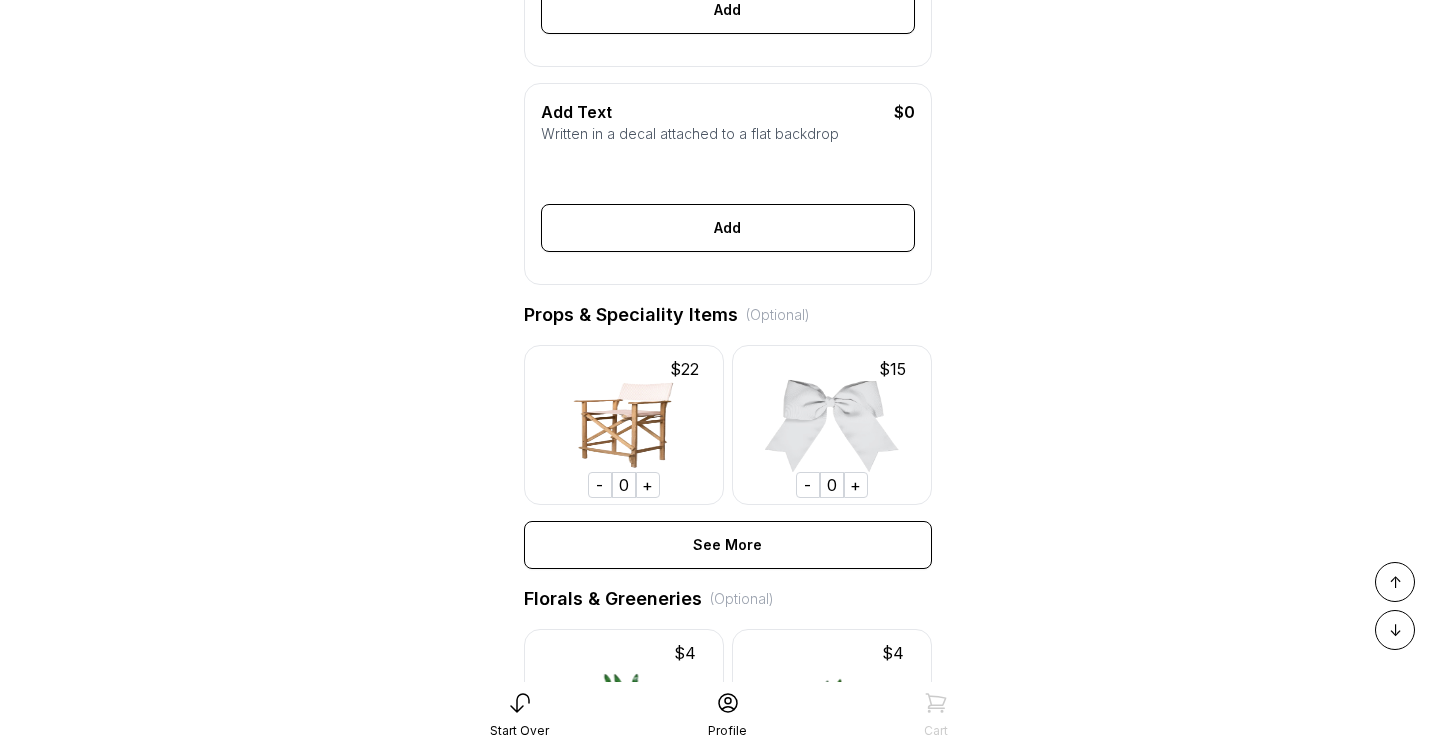 click on "+" at bounding box center (856, 485) 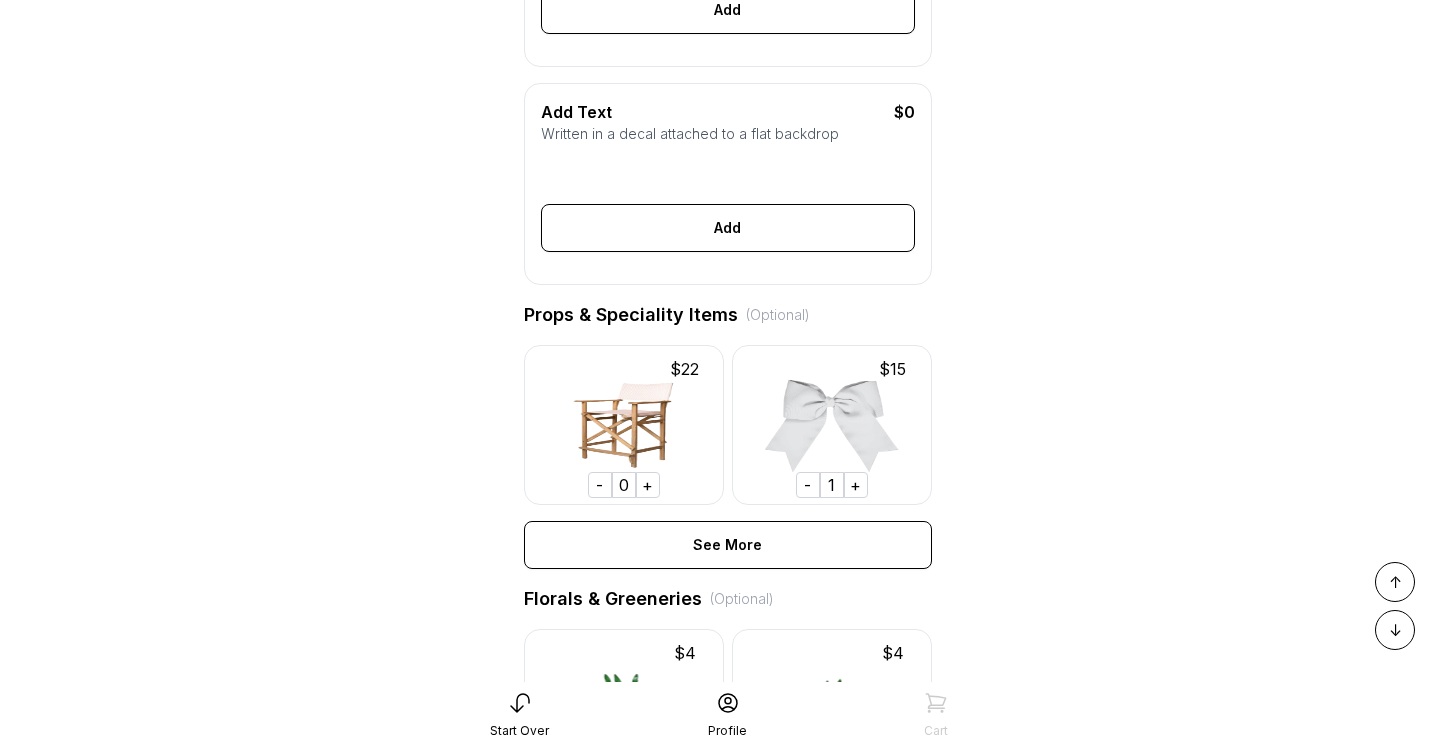 click on "+" at bounding box center (856, 485) 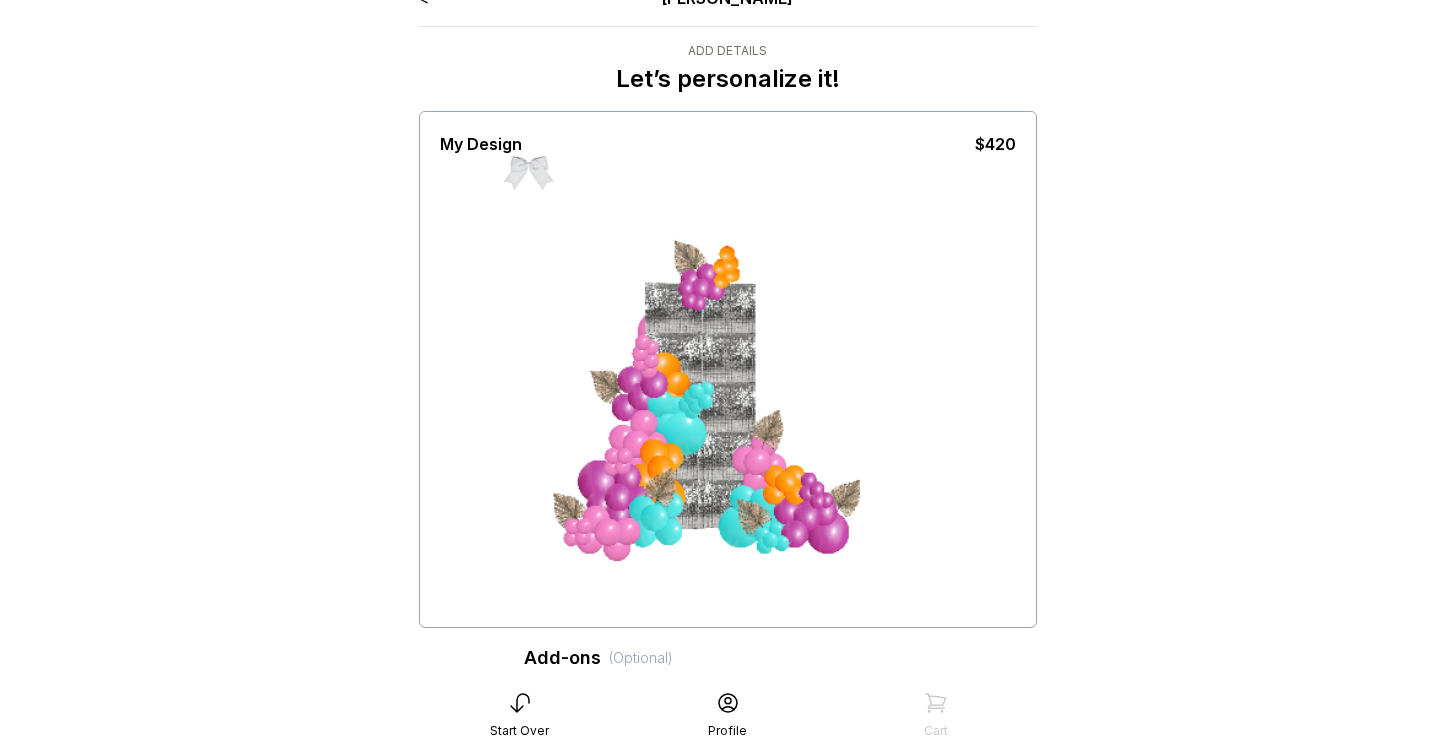 scroll, scrollTop: 0, scrollLeft: 0, axis: both 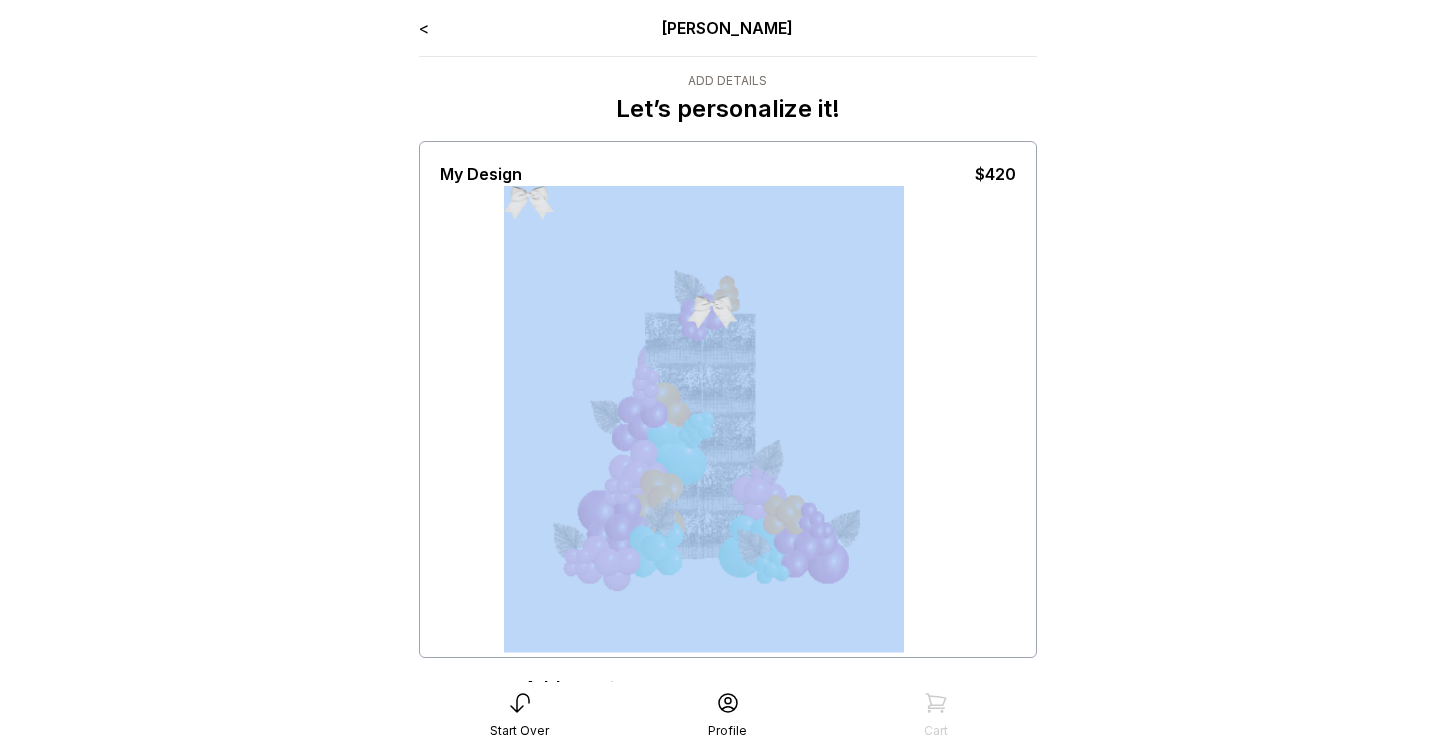 drag, startPoint x: 520, startPoint y: 192, endPoint x: 887, endPoint y: 411, distance: 427.3757 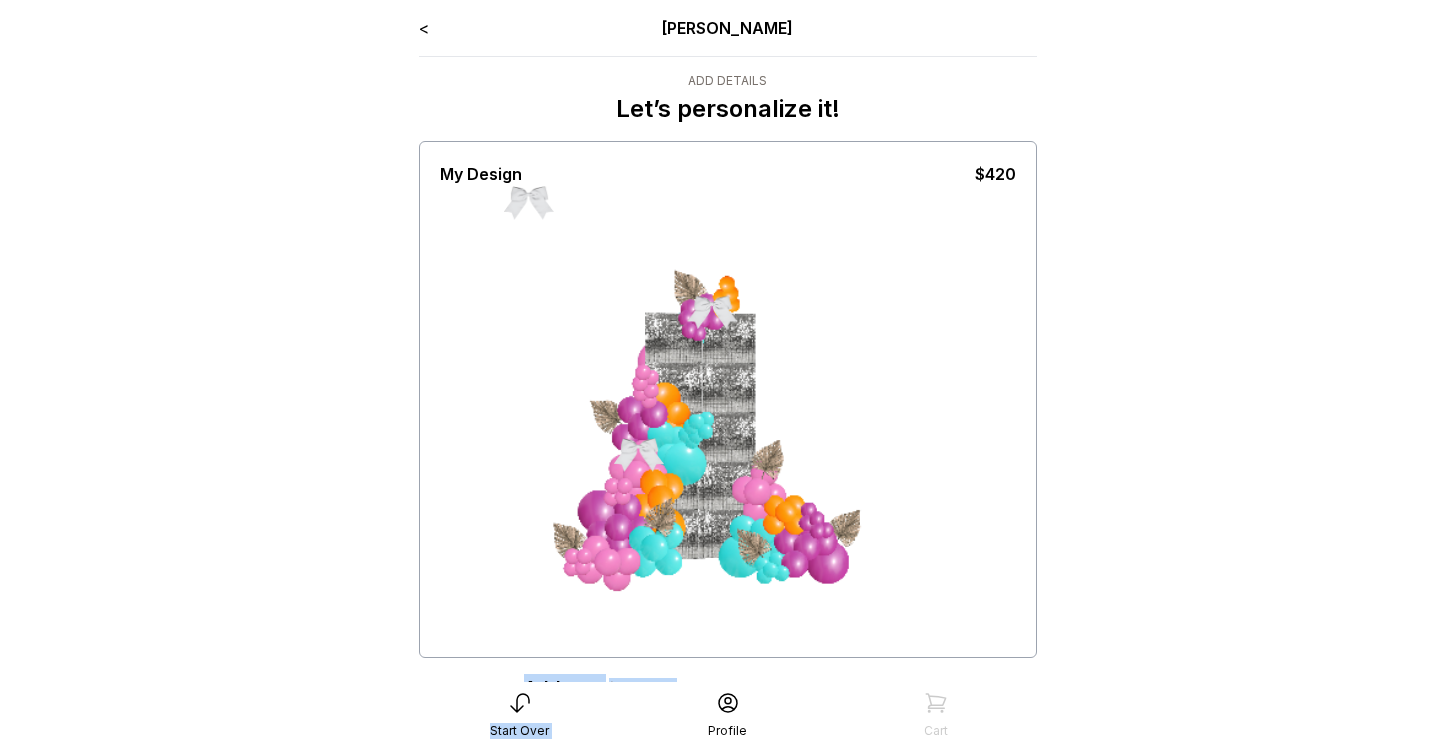 drag, startPoint x: 532, startPoint y: 198, endPoint x: 752, endPoint y: 702, distance: 549.92365 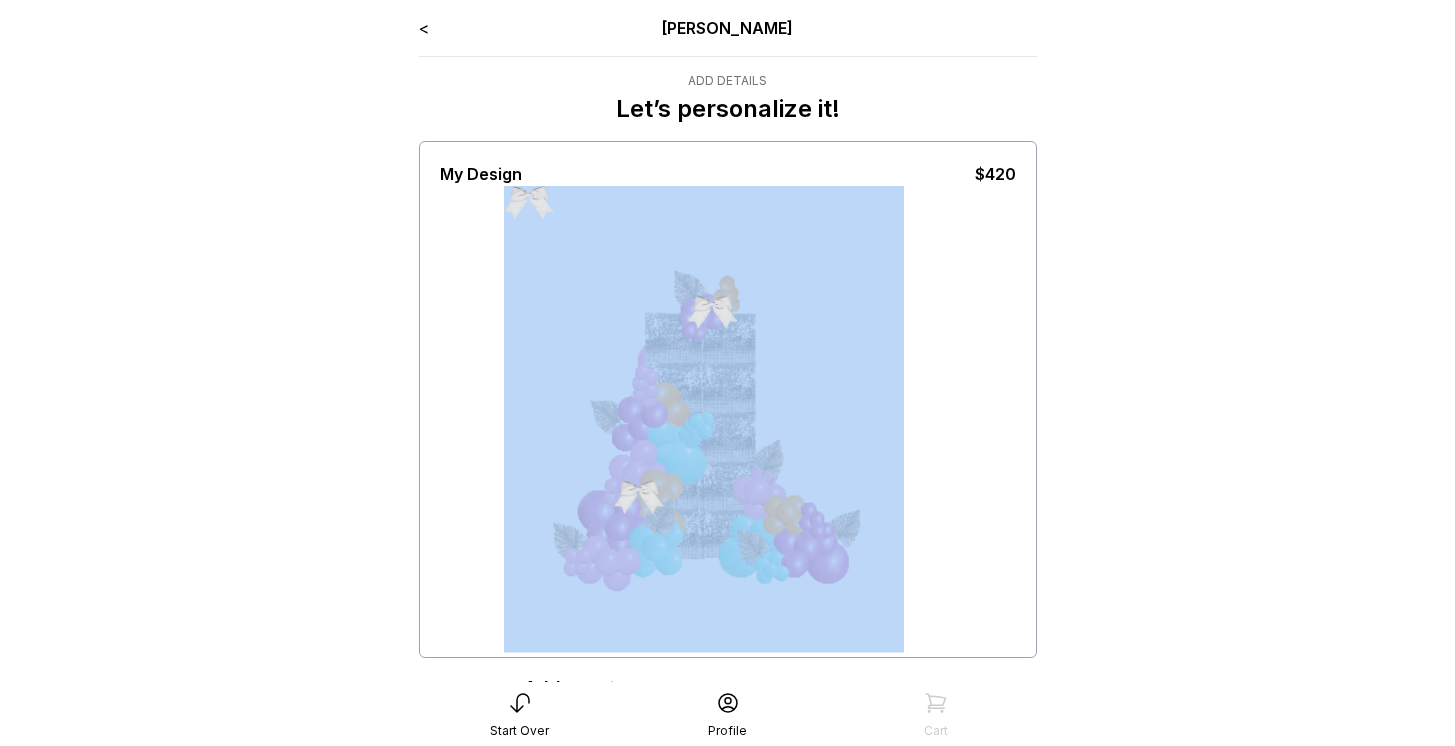 drag, startPoint x: 649, startPoint y: 449, endPoint x: 649, endPoint y: 534, distance: 85 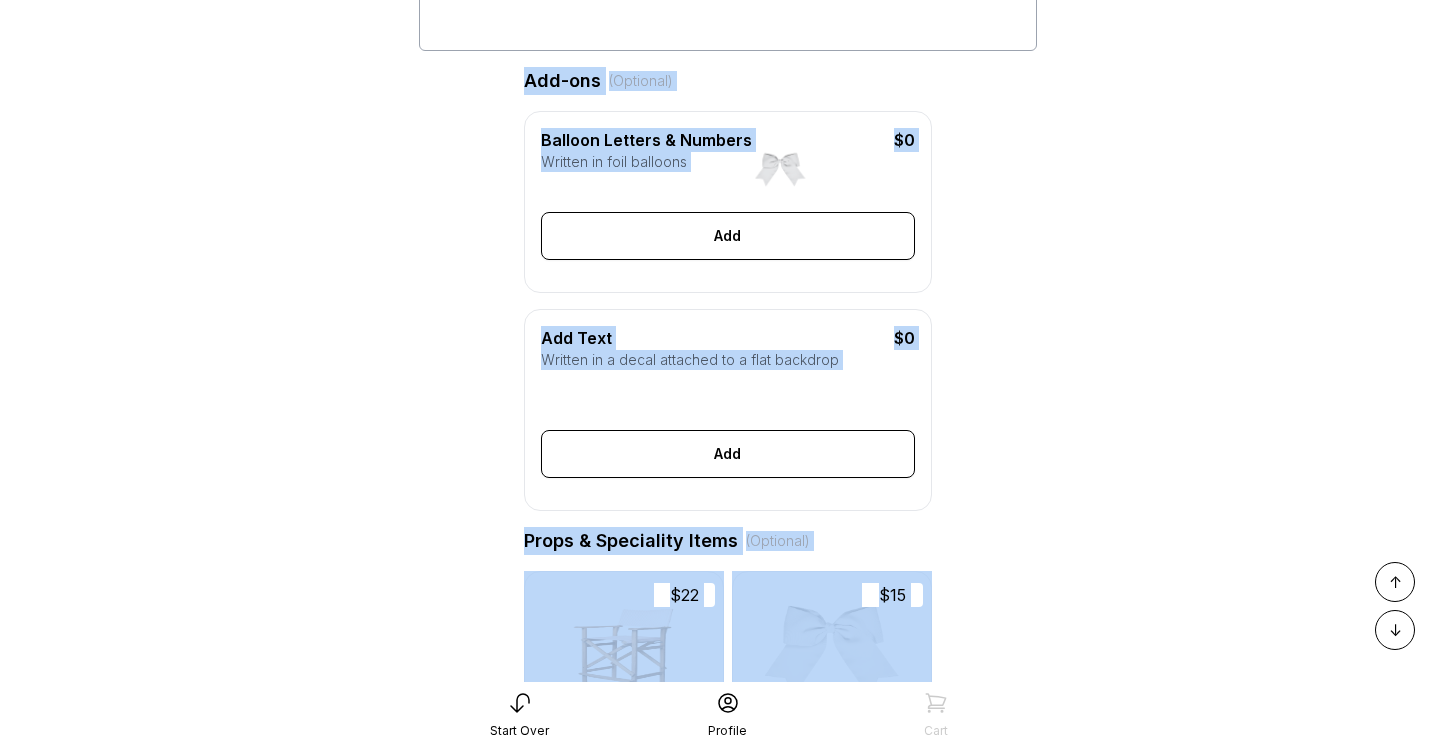 drag, startPoint x: 537, startPoint y: 194, endPoint x: 1041, endPoint y: 823, distance: 806.013 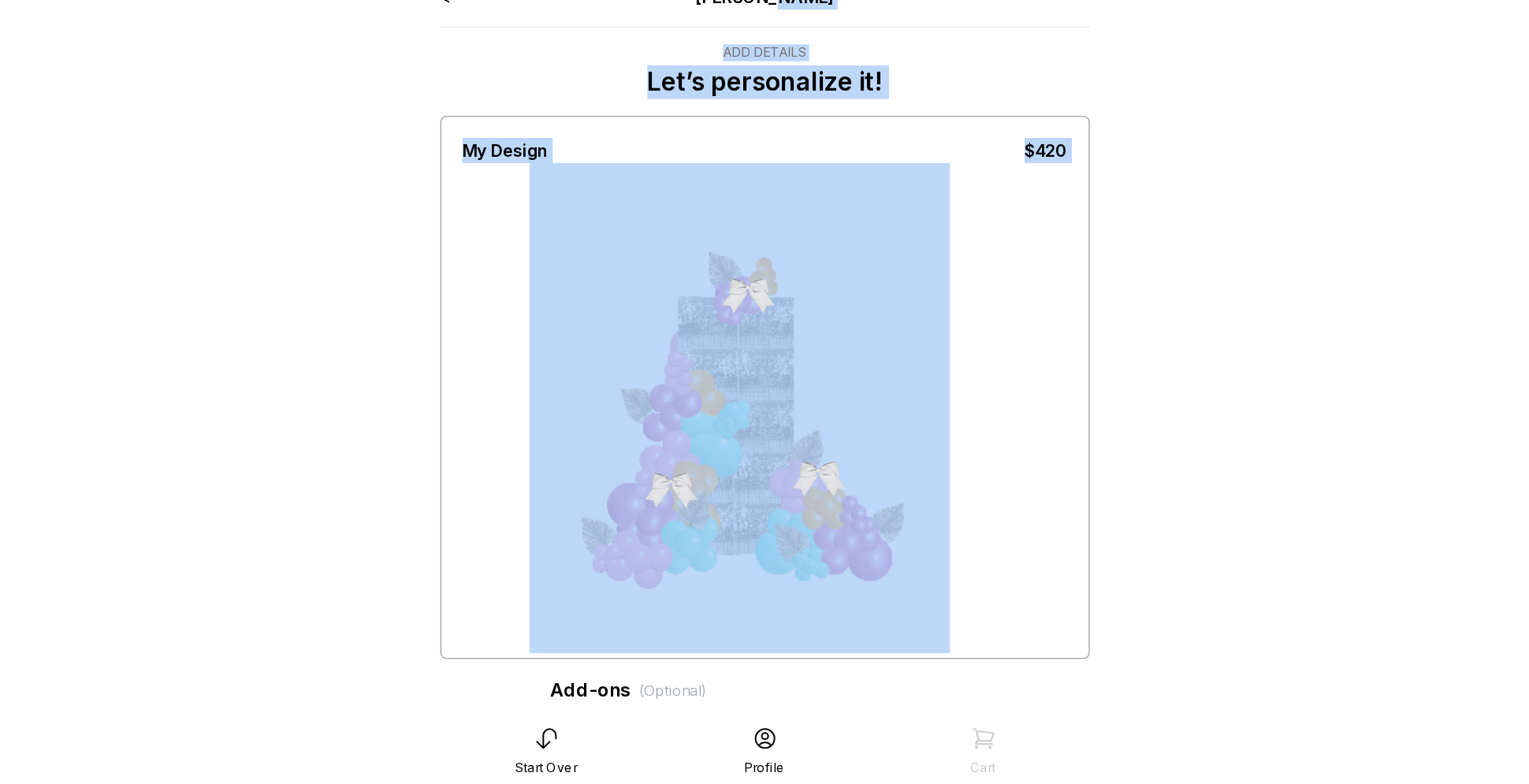 scroll, scrollTop: 0, scrollLeft: 0, axis: both 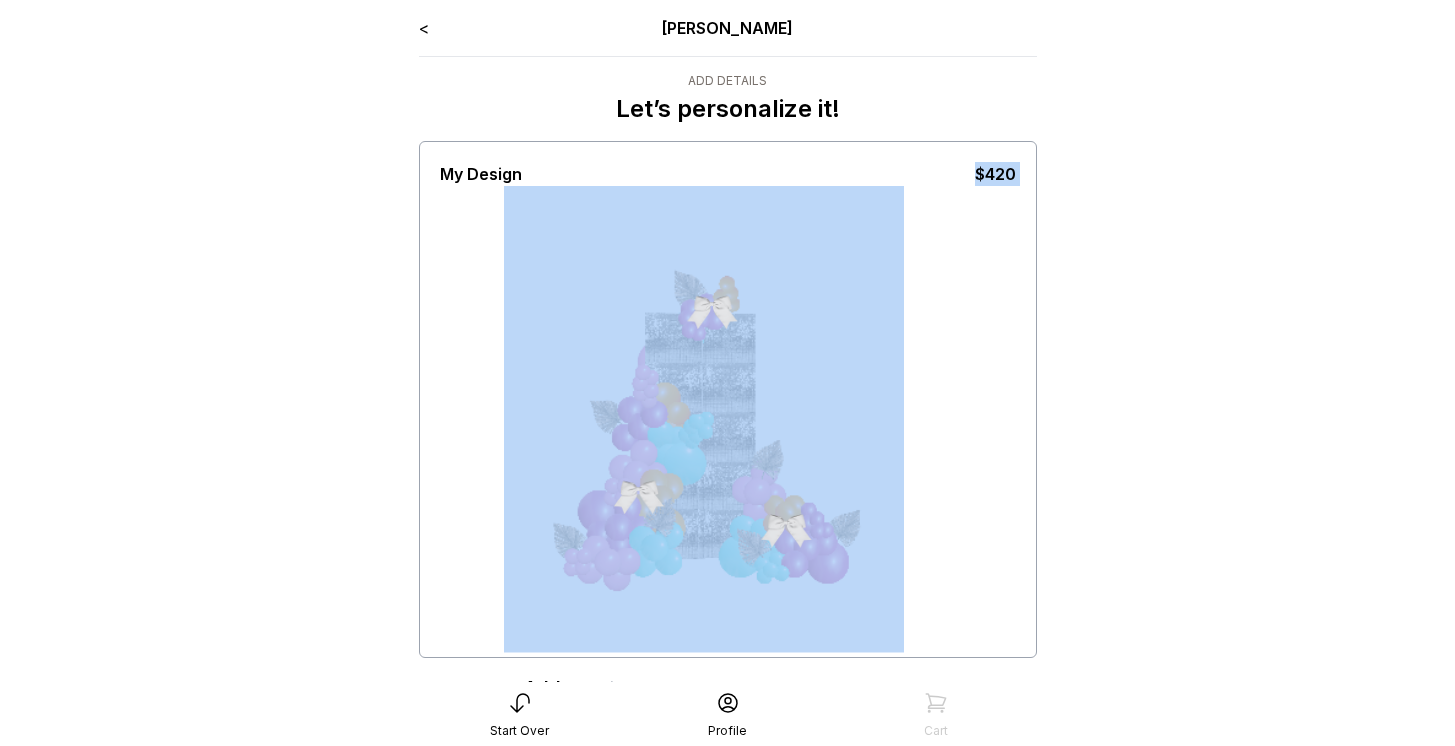 drag, startPoint x: 795, startPoint y: 163, endPoint x: 805, endPoint y: 178, distance: 18.027756 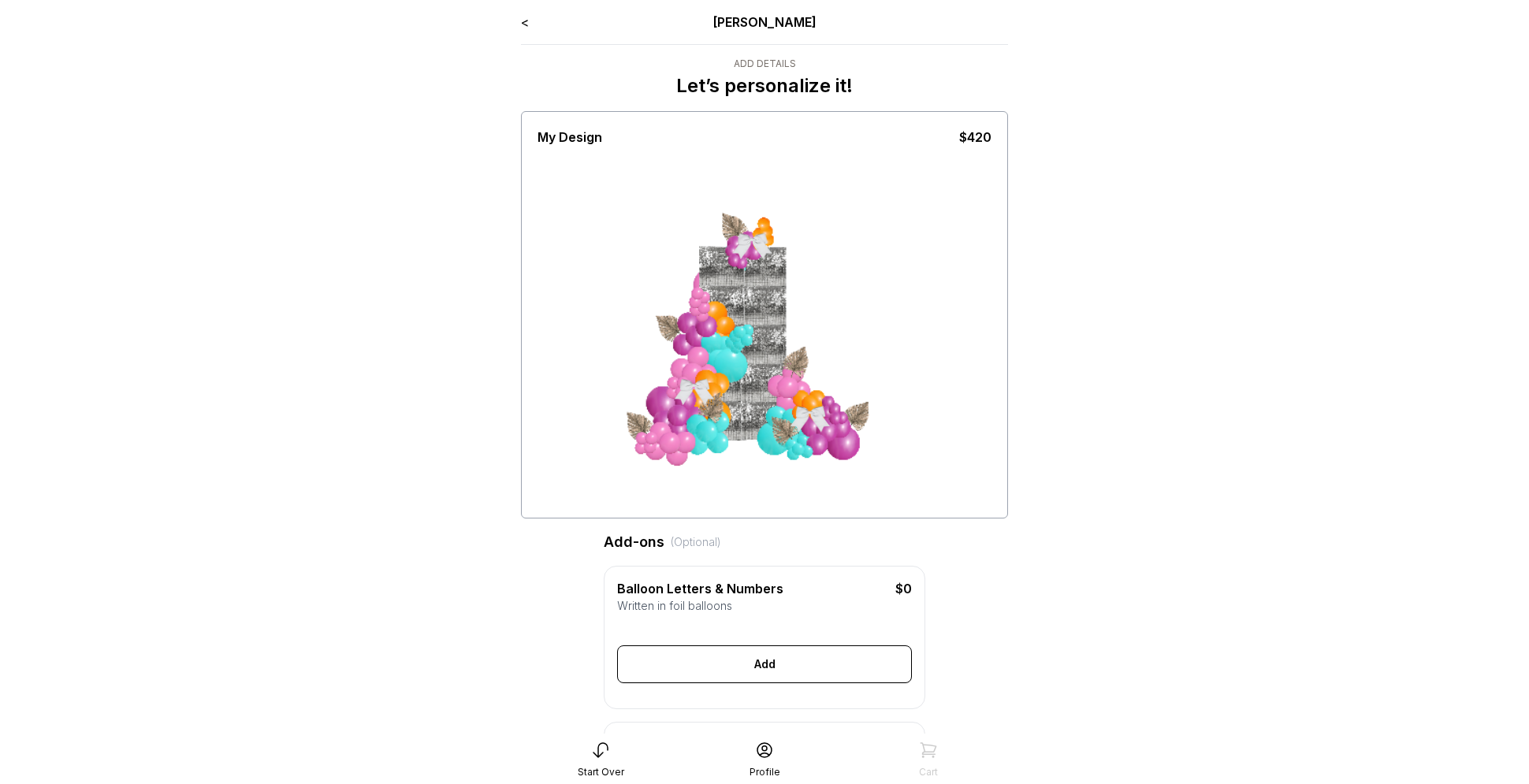 scroll, scrollTop: 158, scrollLeft: 0, axis: vertical 